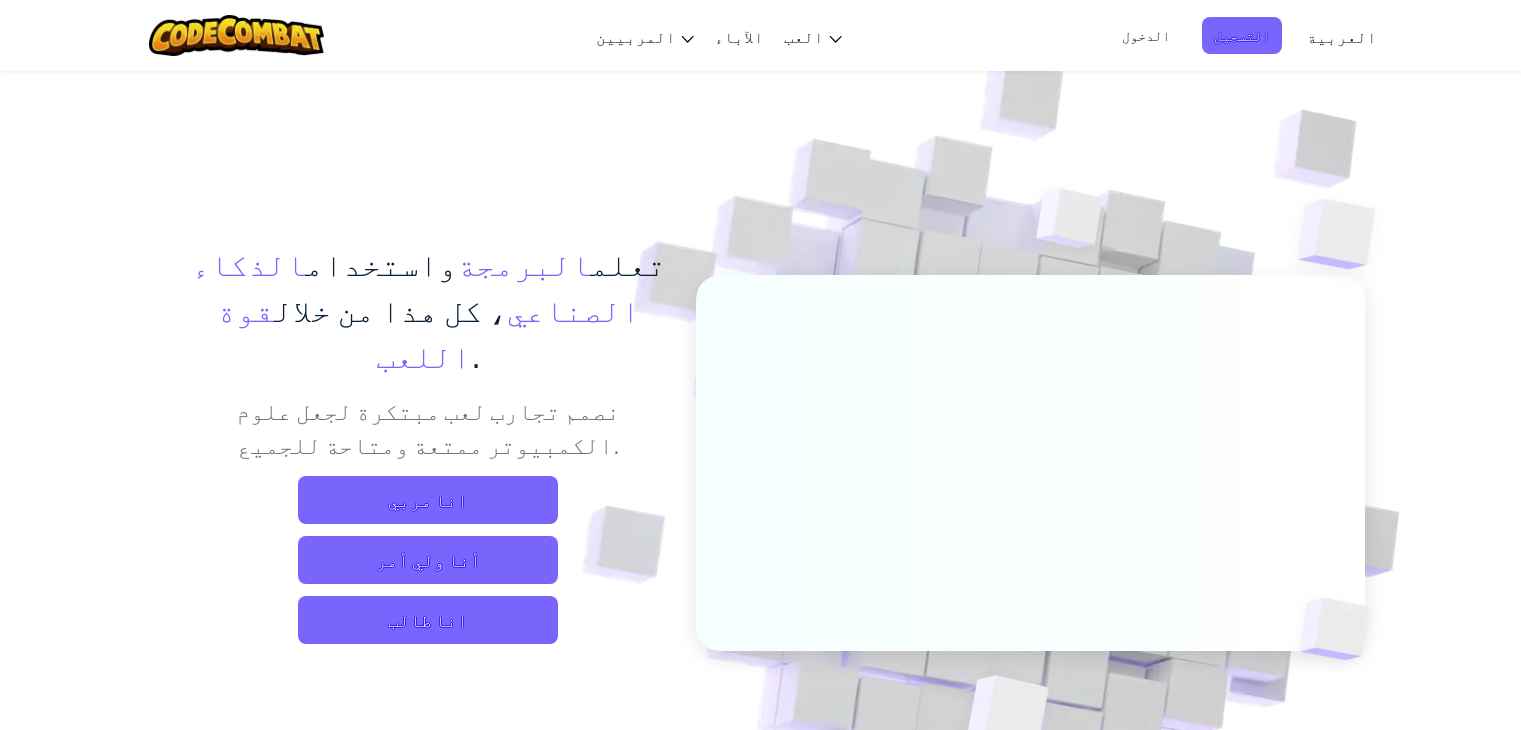 scroll, scrollTop: 0, scrollLeft: 0, axis: both 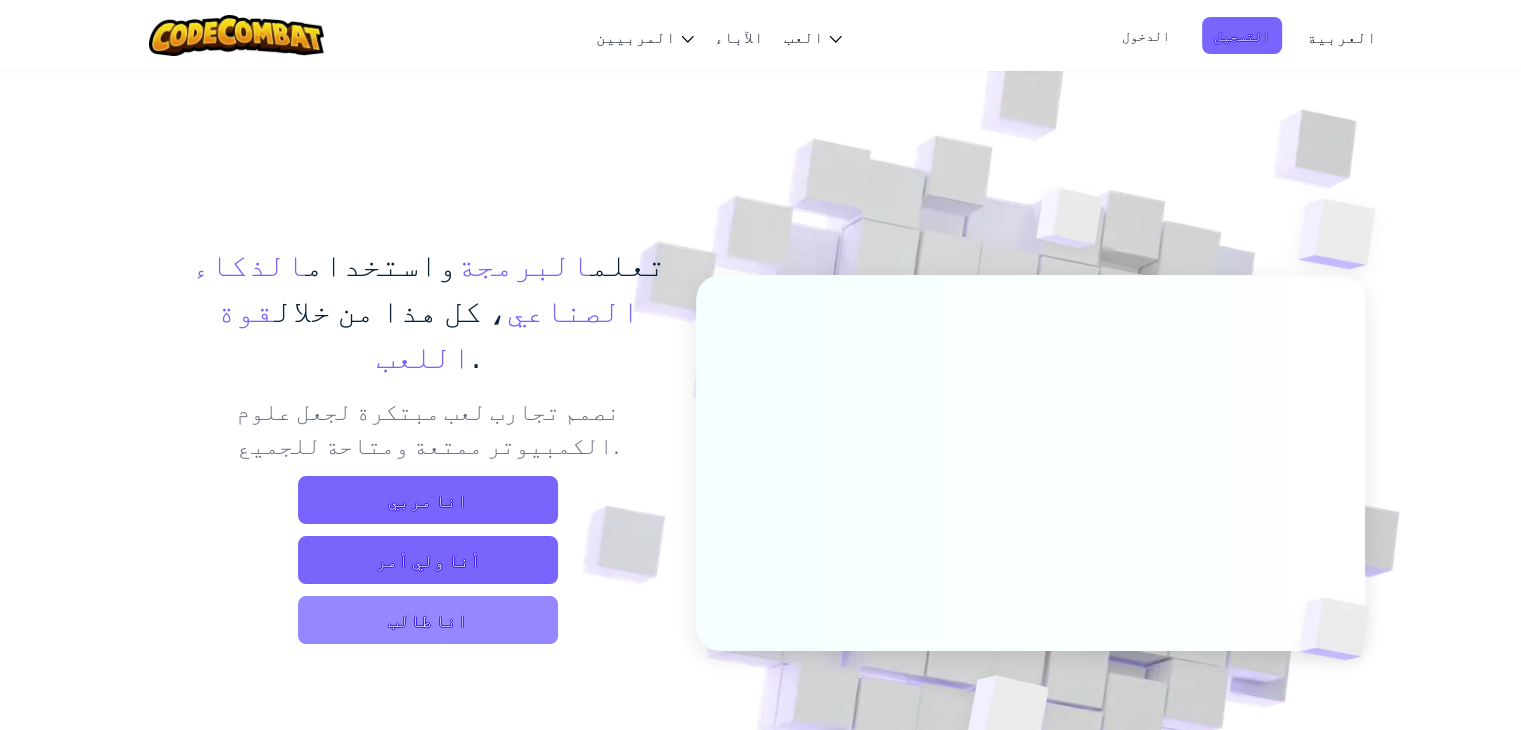 click on "انا طالب" at bounding box center [428, 620] 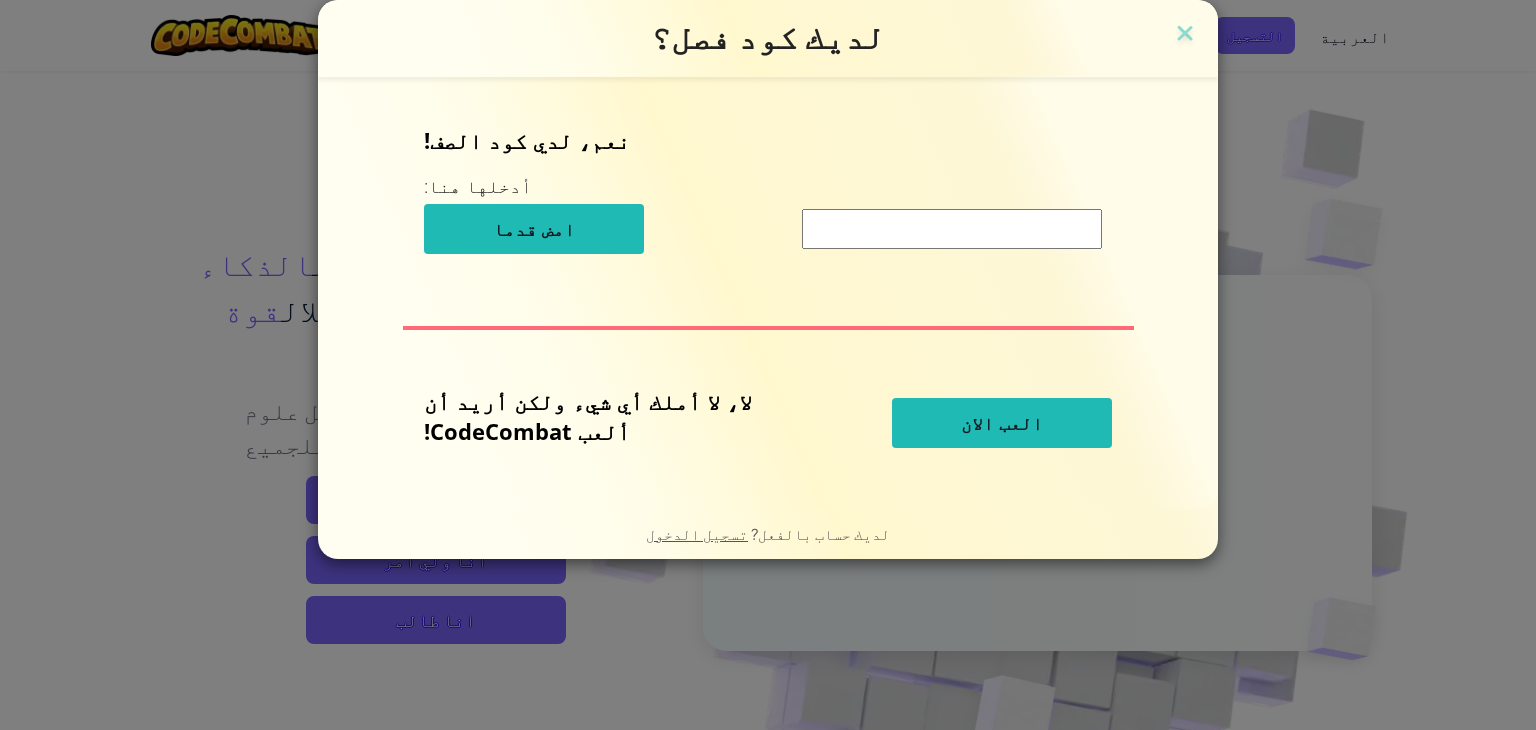 click at bounding box center [952, 229] 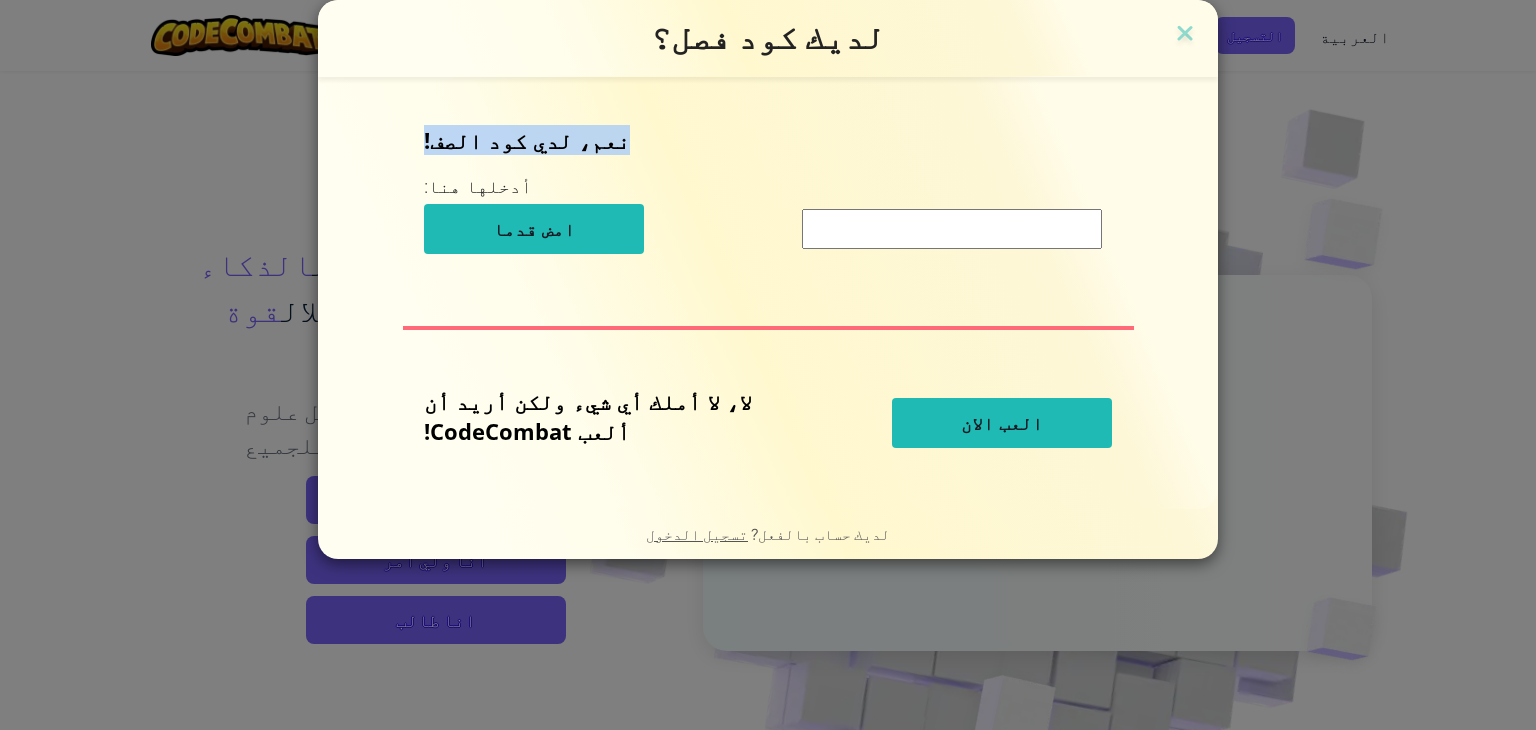 drag, startPoint x: 600, startPoint y: 143, endPoint x: 440, endPoint y: 141, distance: 160.0125 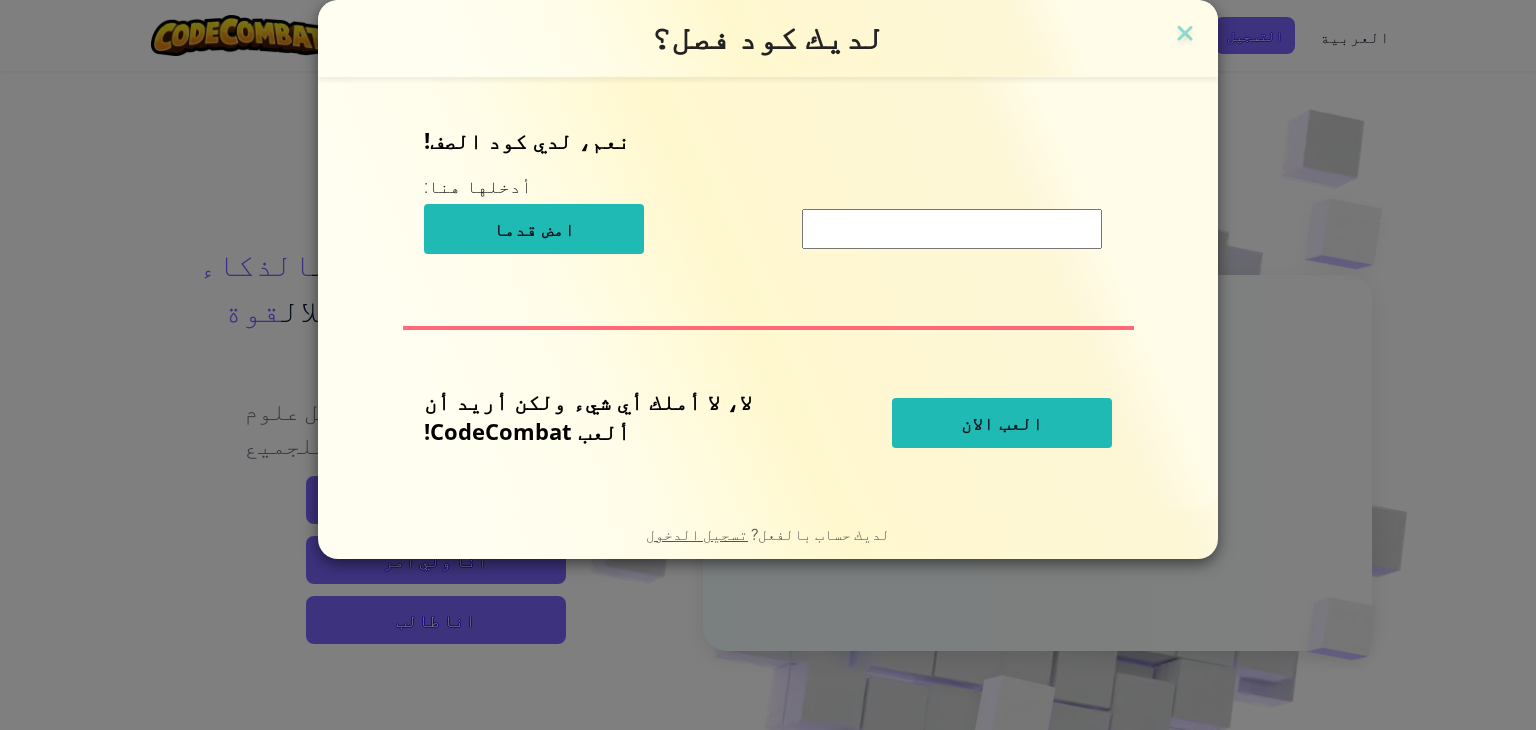 click on "لديك كود فصل؟" at bounding box center (768, 38) 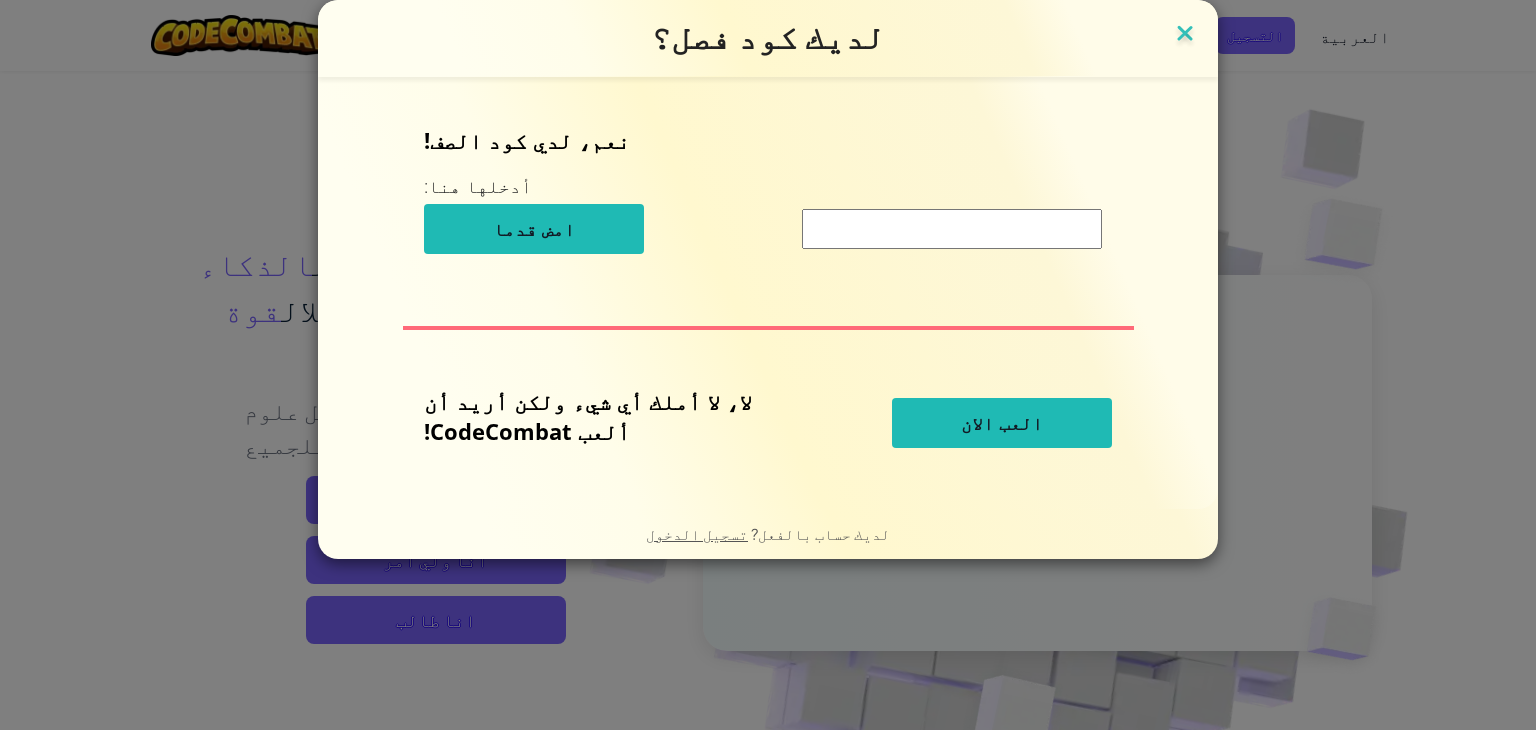 click at bounding box center (1185, 35) 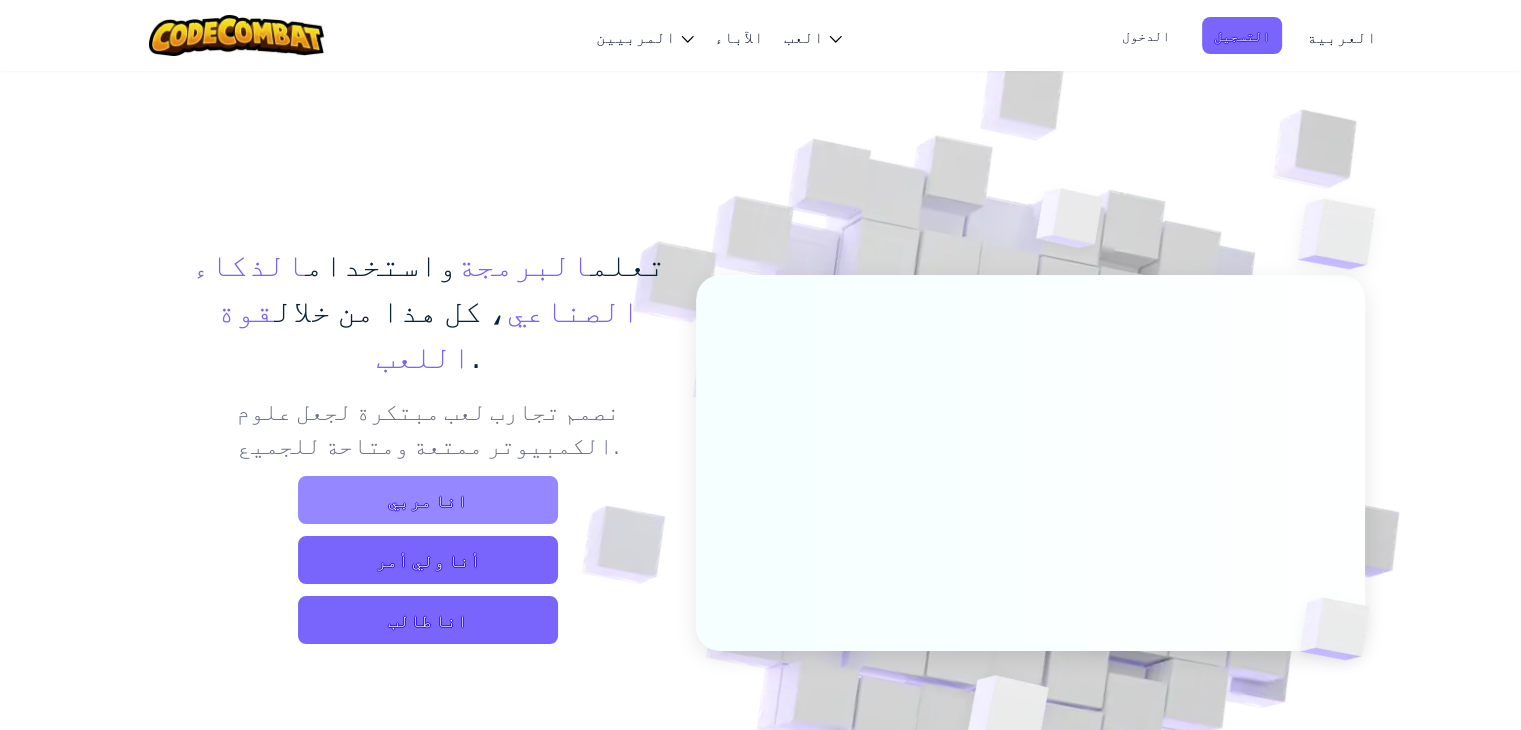 click on "انا مربي" at bounding box center [428, 500] 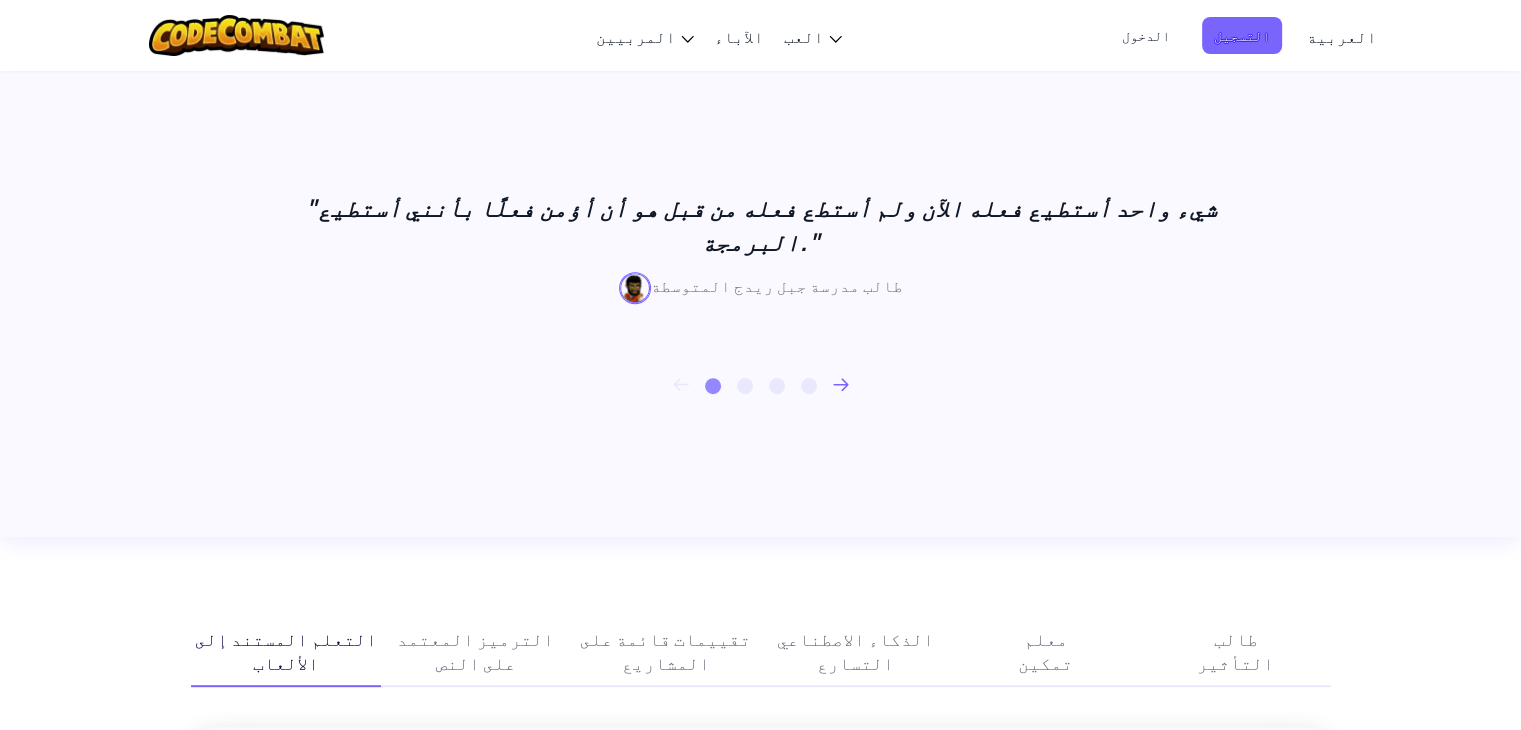 scroll, scrollTop: 700, scrollLeft: 0, axis: vertical 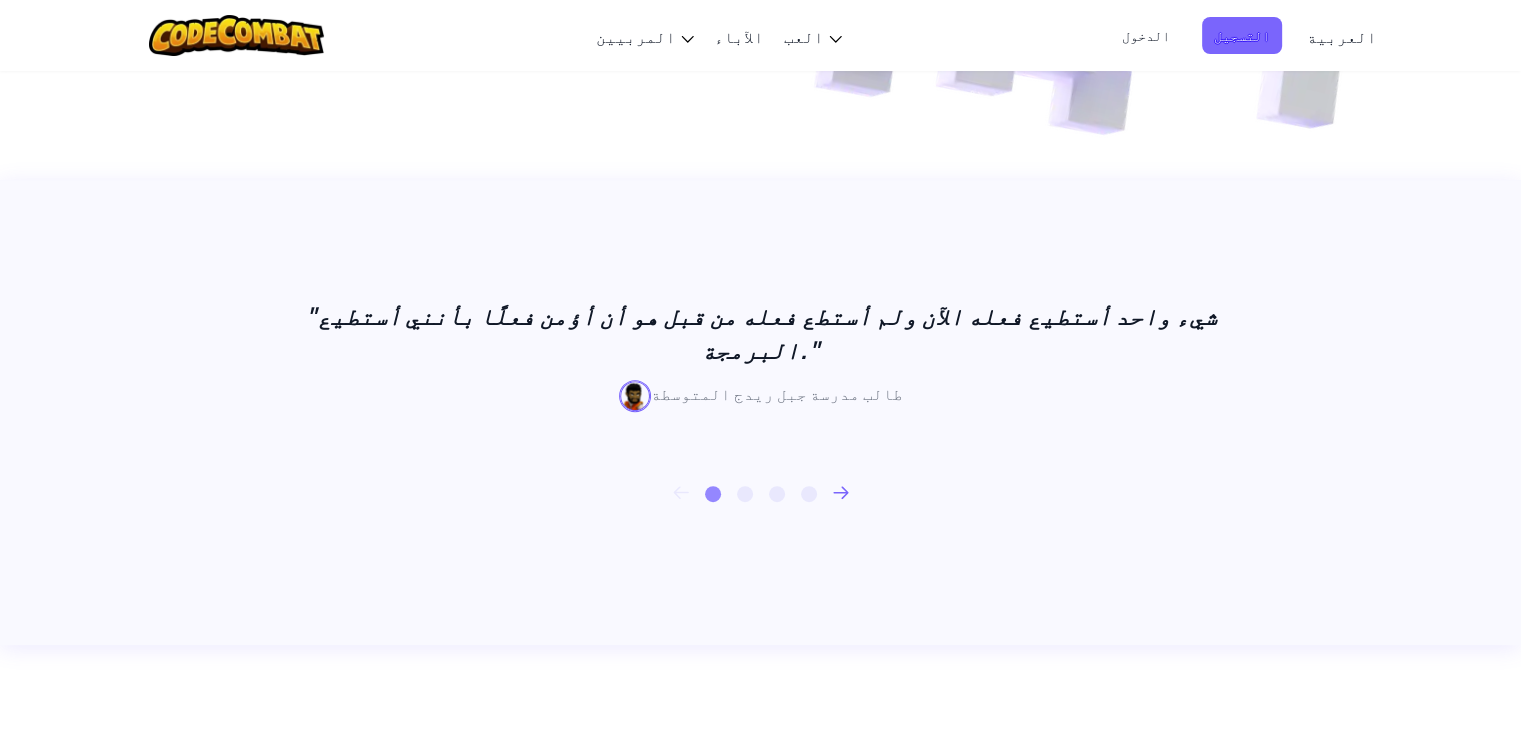 click on "1
2
3
4" at bounding box center [761, 494] 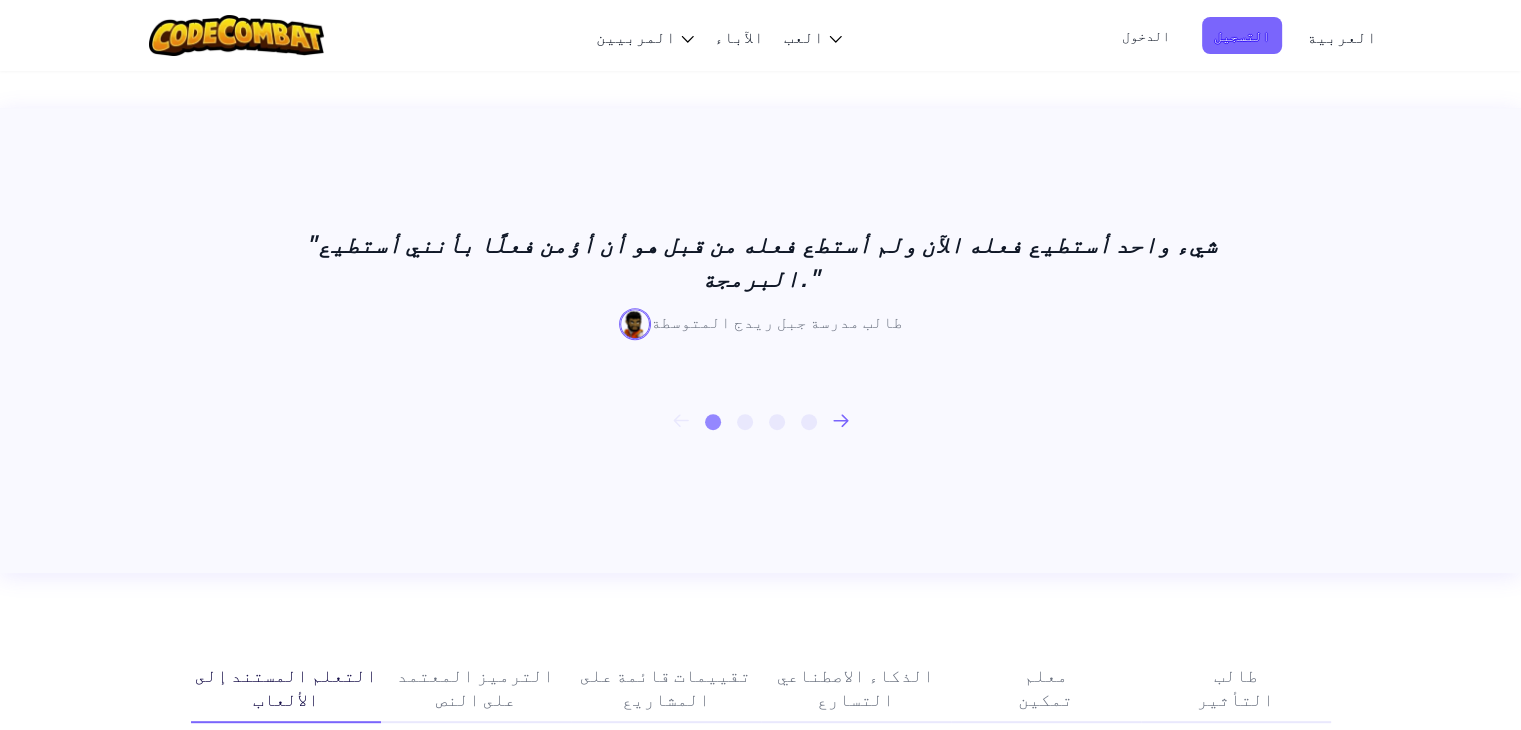 scroll, scrollTop: 800, scrollLeft: 0, axis: vertical 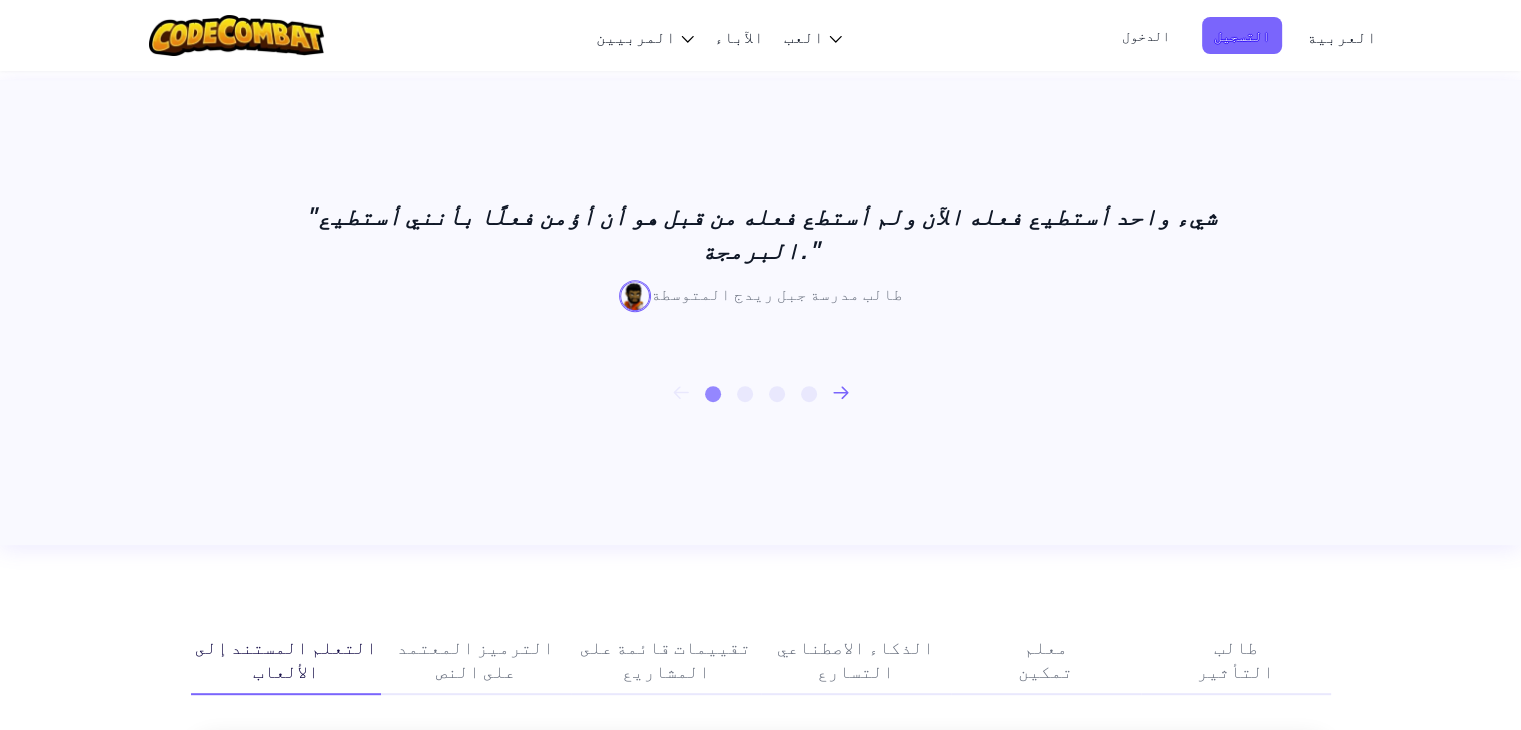 drag, startPoint x: 564, startPoint y: 229, endPoint x: 356, endPoint y: 237, distance: 208.1538 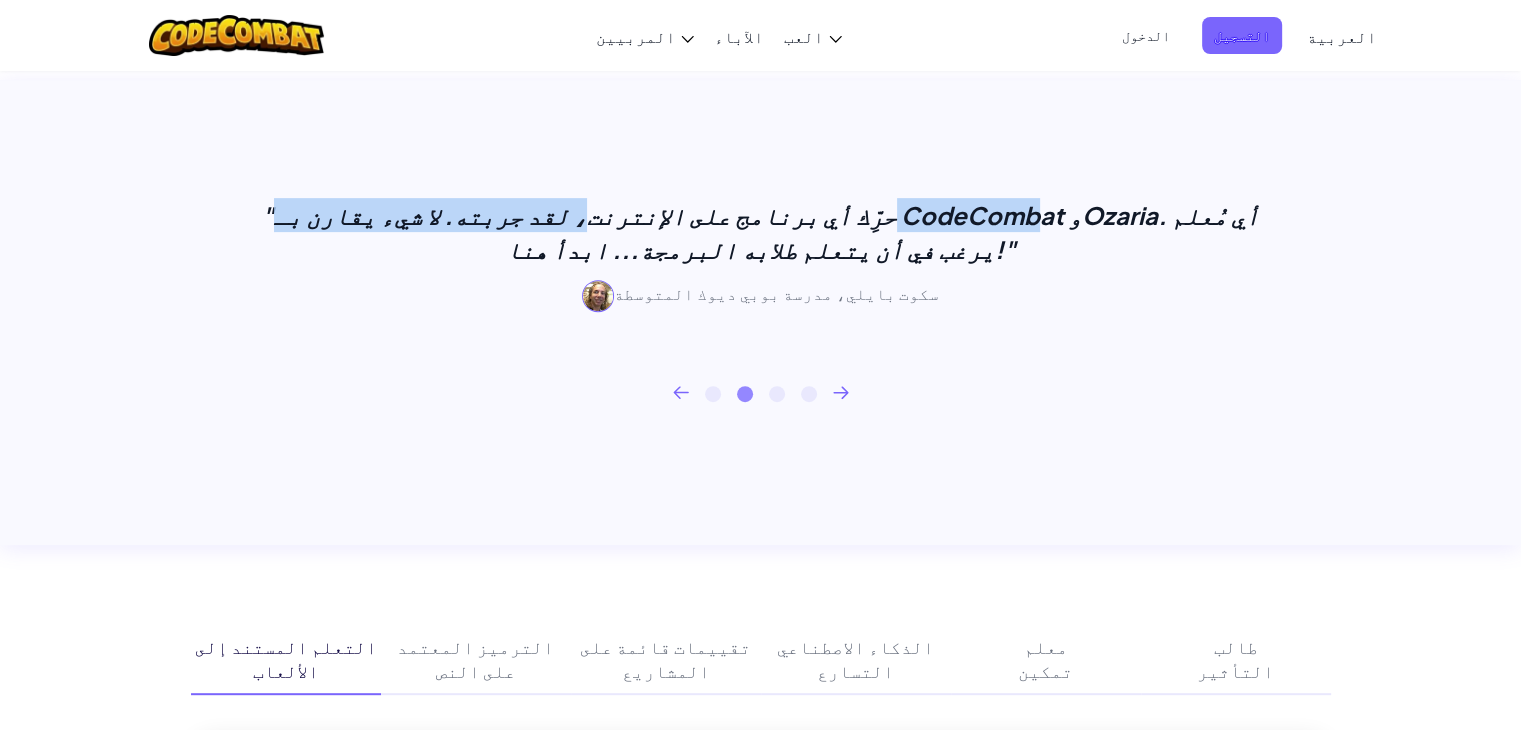 drag, startPoint x: 758, startPoint y: 221, endPoint x: 344, endPoint y: 225, distance: 414.01932 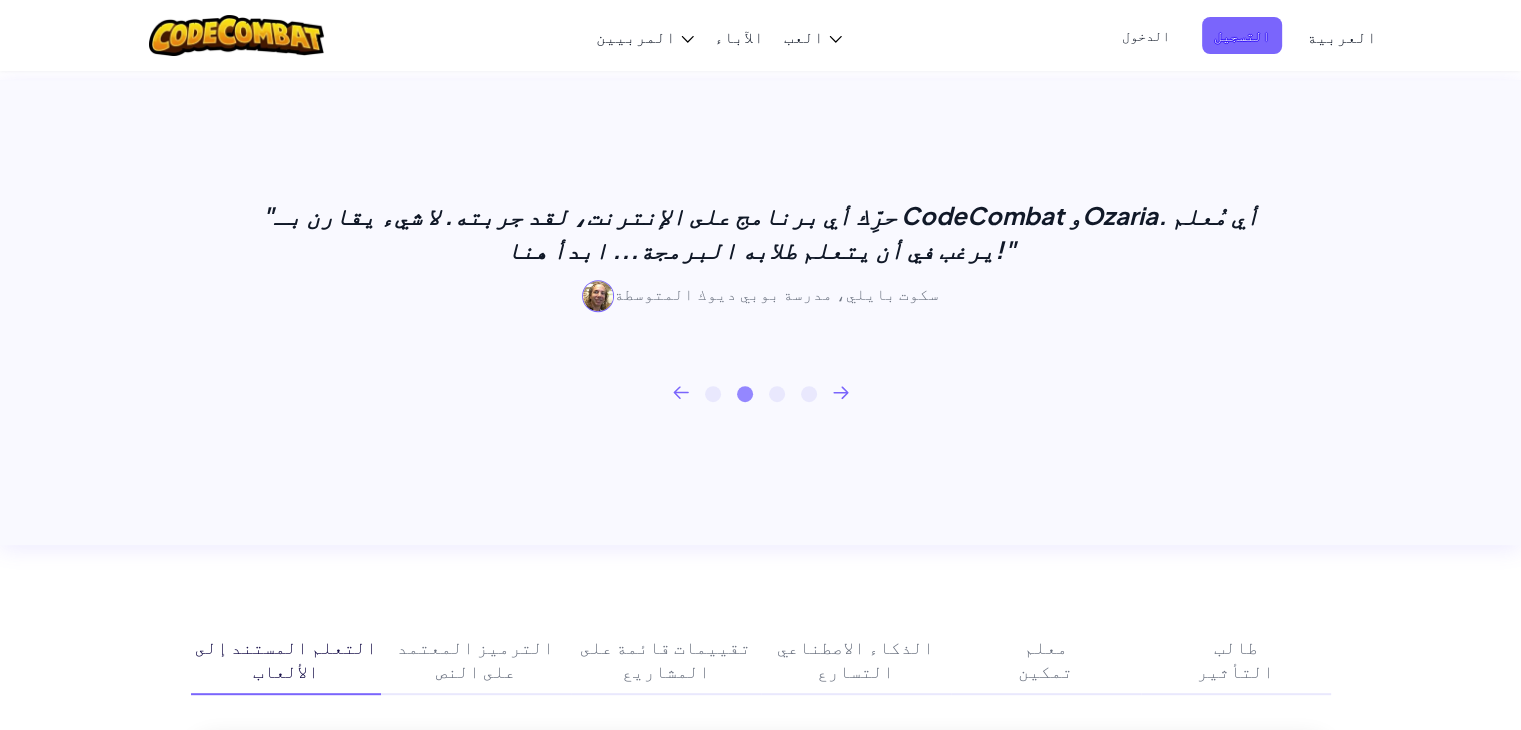 click on ""حرِّك أي برنامج على الإنترنت، لقد جربته. لا شيء يقارن بـ CodeCombat وOzaria. أي مُعلم يرغب في أن يتعلم طلابه البرمجة... ابدأ هنا!"
سكوت بايلي، مدرسة بوبي ديوك المتوسطة" at bounding box center (761, 262) 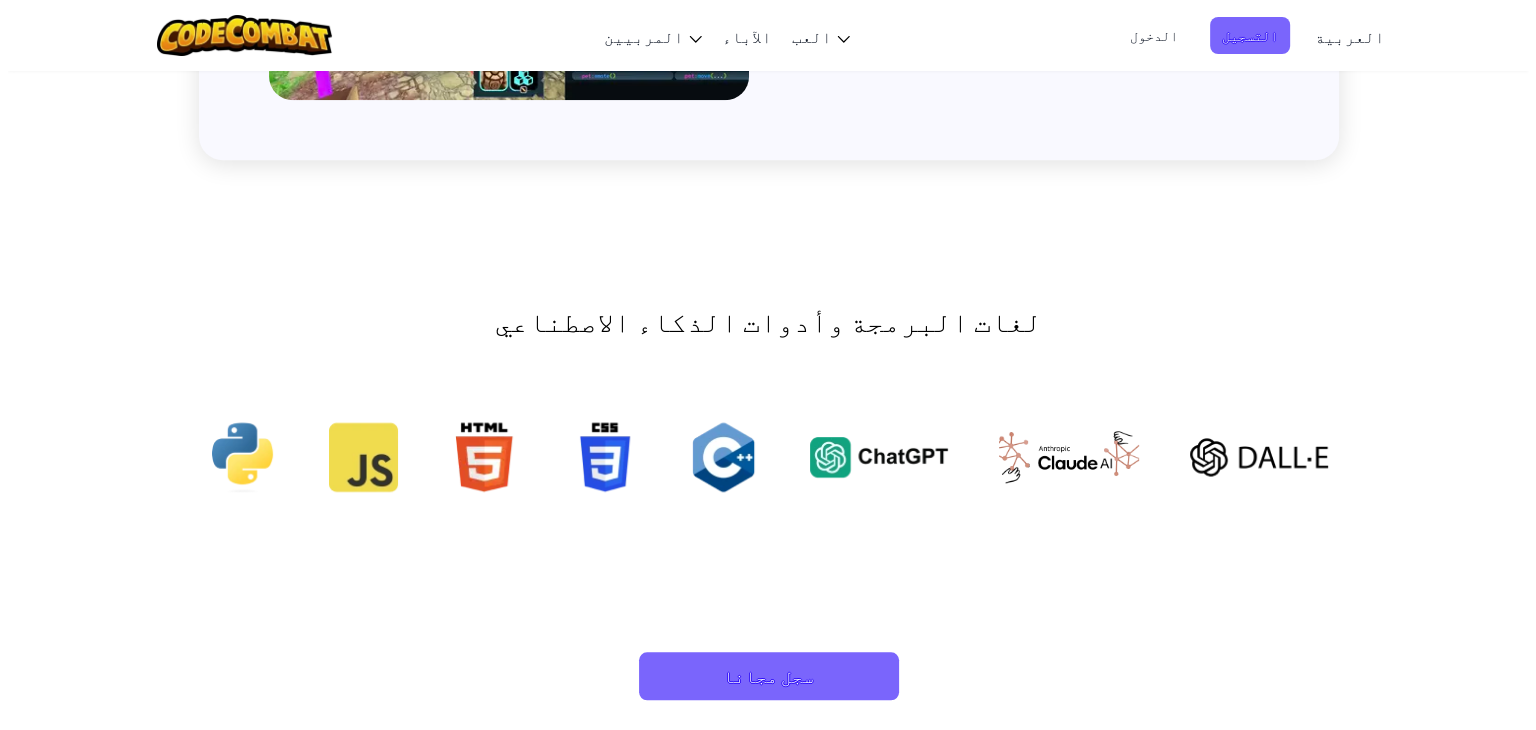 scroll, scrollTop: 1800, scrollLeft: 0, axis: vertical 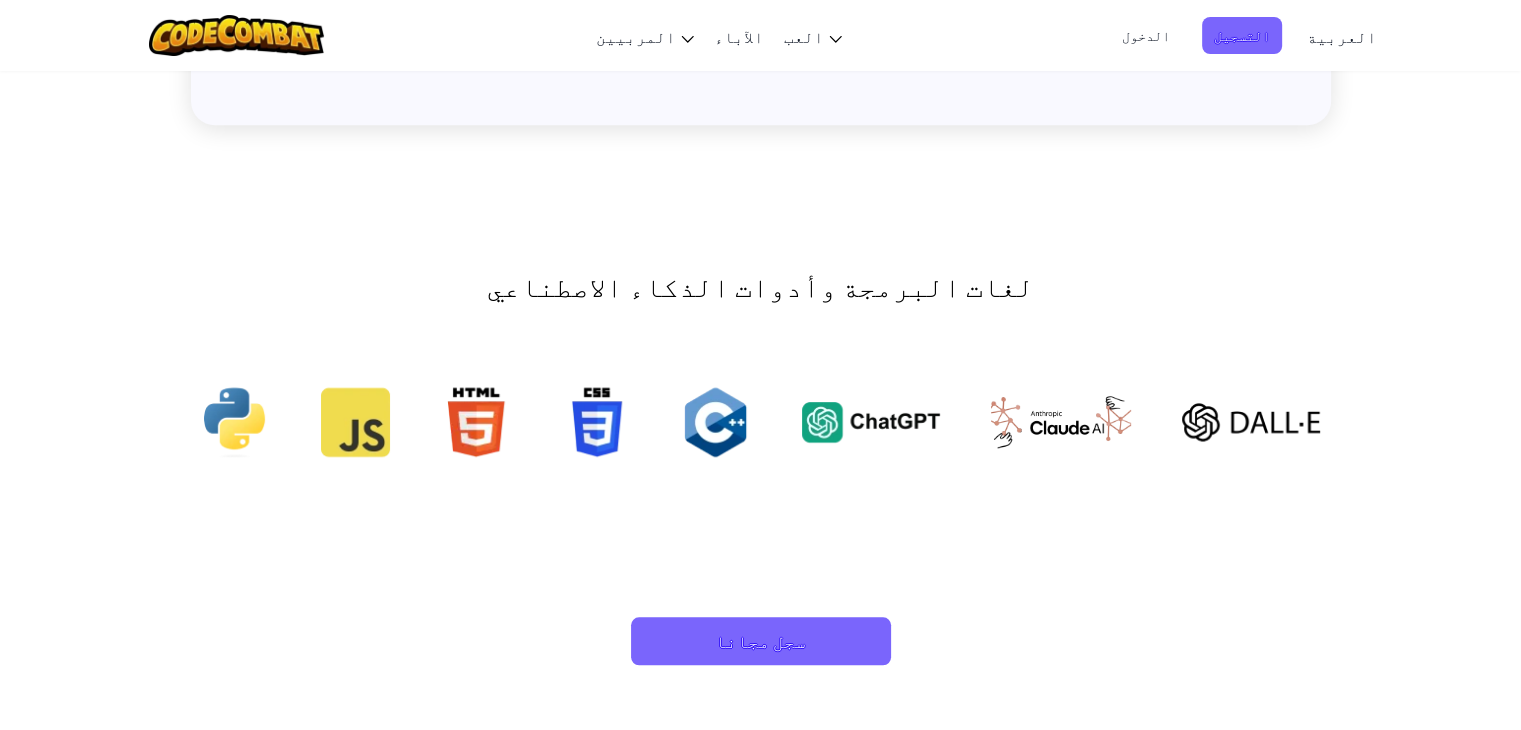 drag, startPoint x: 931, startPoint y: 285, endPoint x: 624, endPoint y: 276, distance: 307.1319 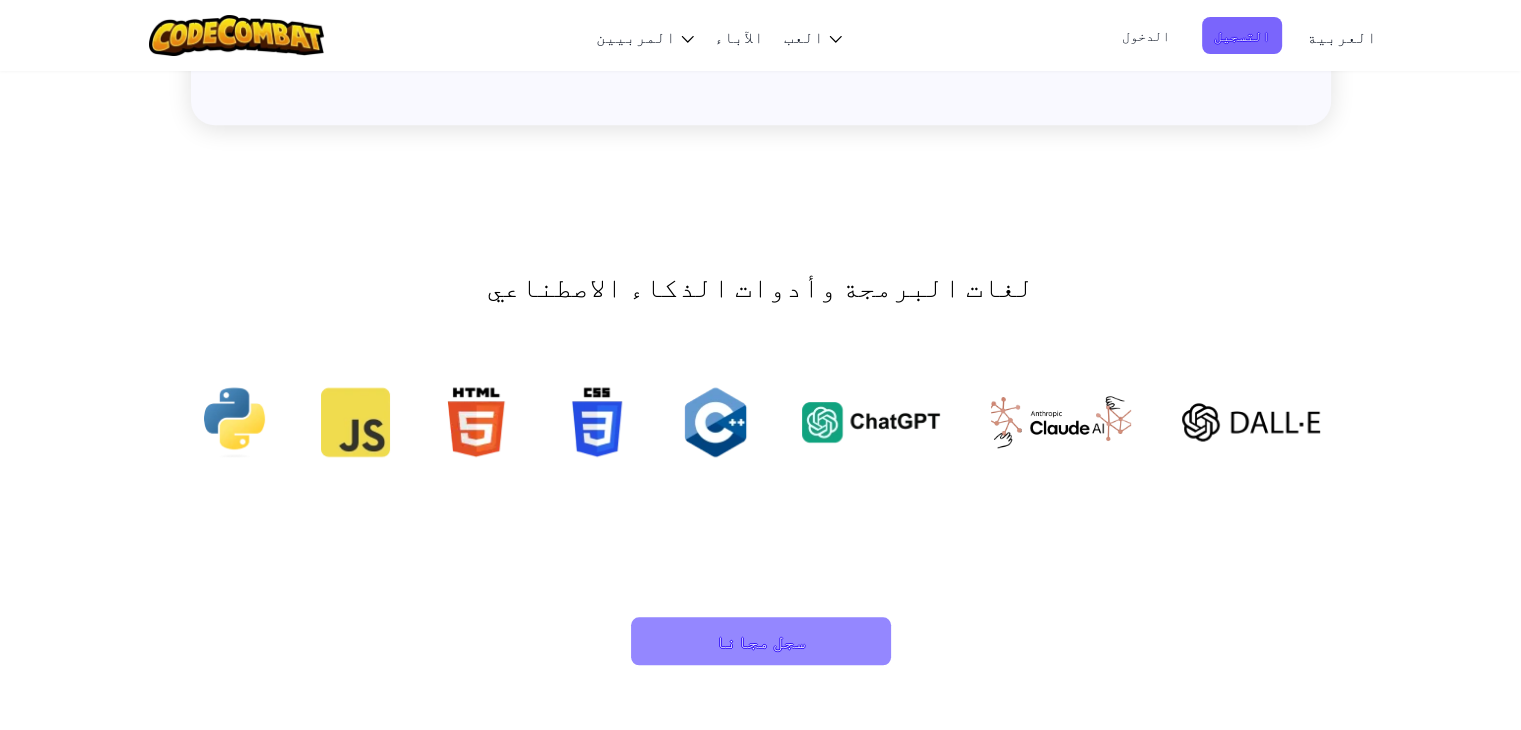 click on "سجل مجانا" at bounding box center (761, 641) 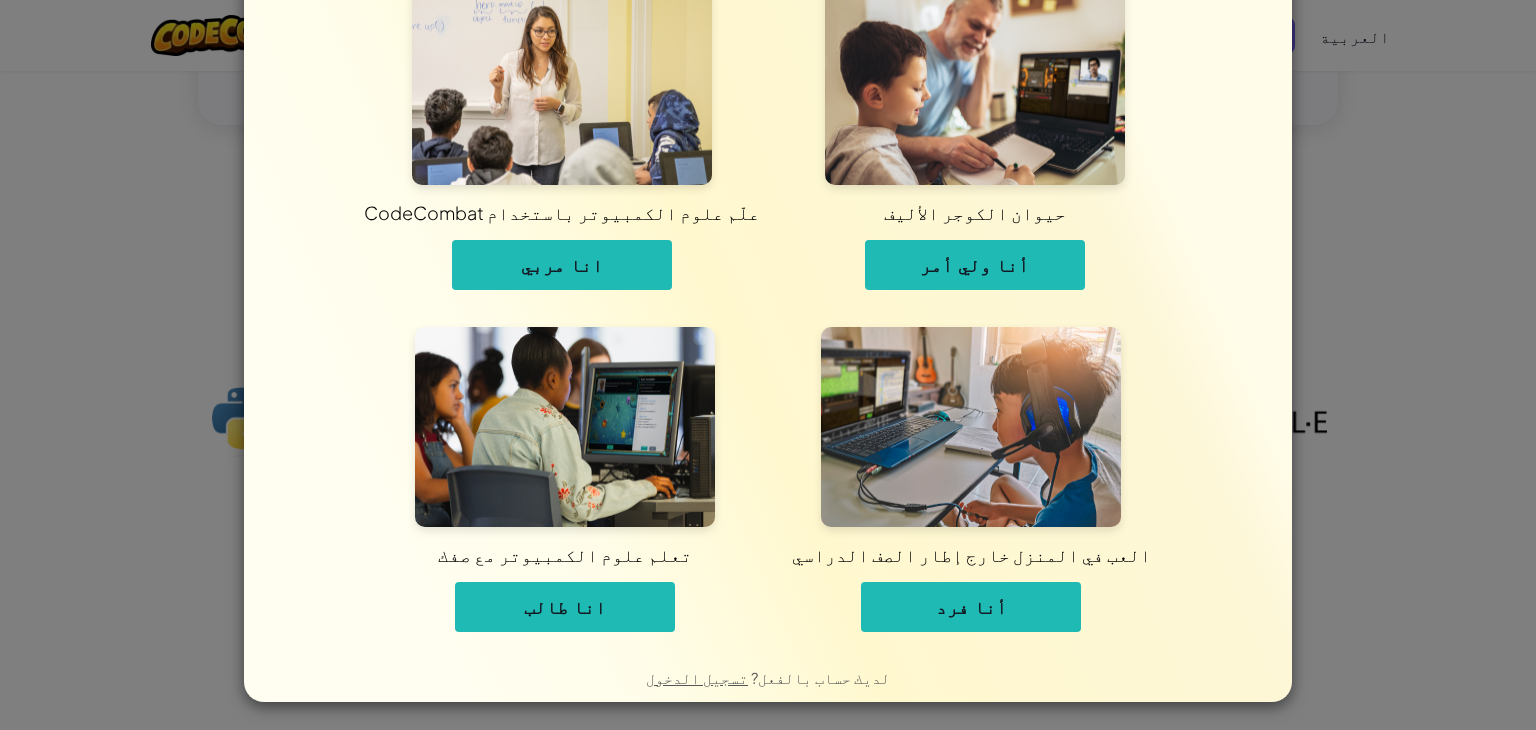 scroll, scrollTop: 62, scrollLeft: 0, axis: vertical 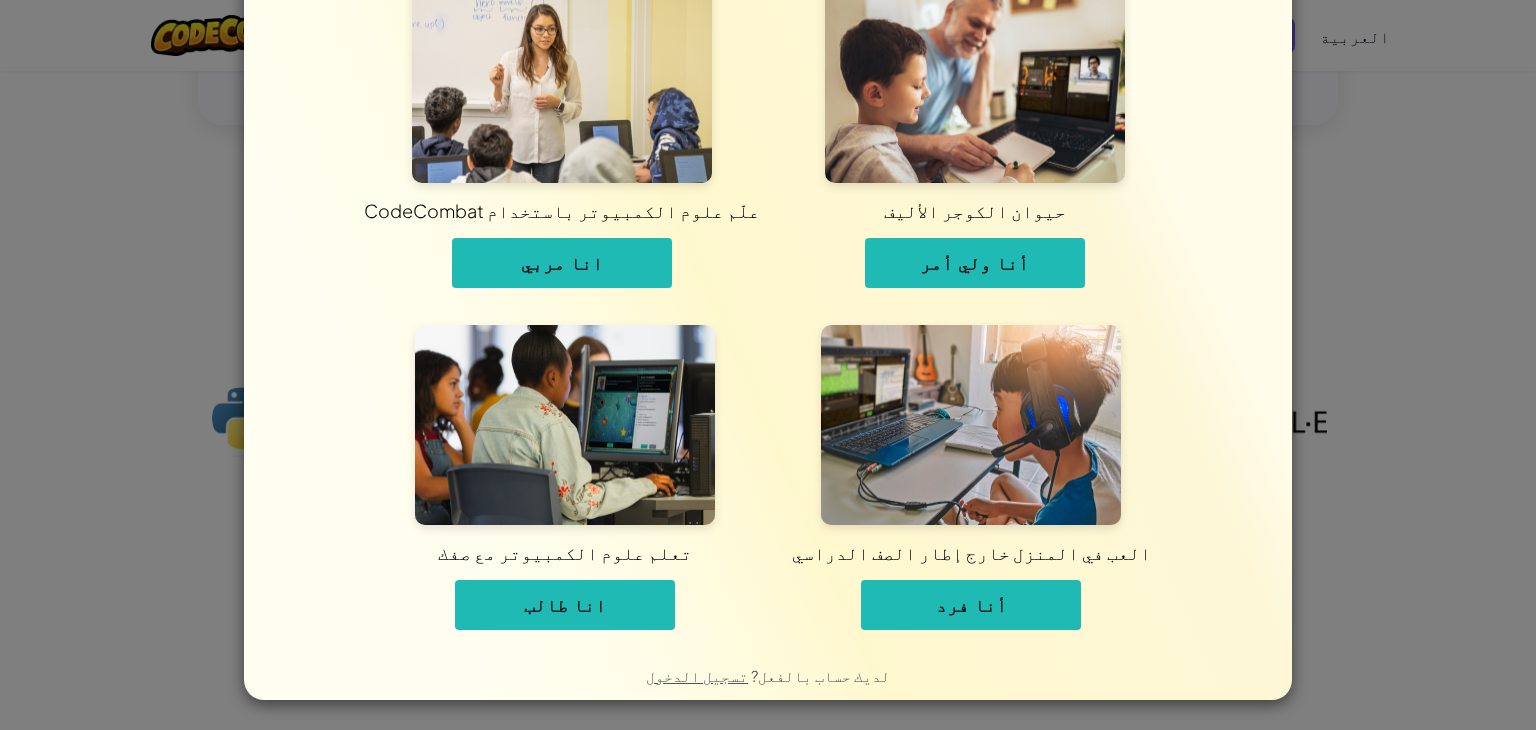 click on "أنا فرد" at bounding box center [971, 605] 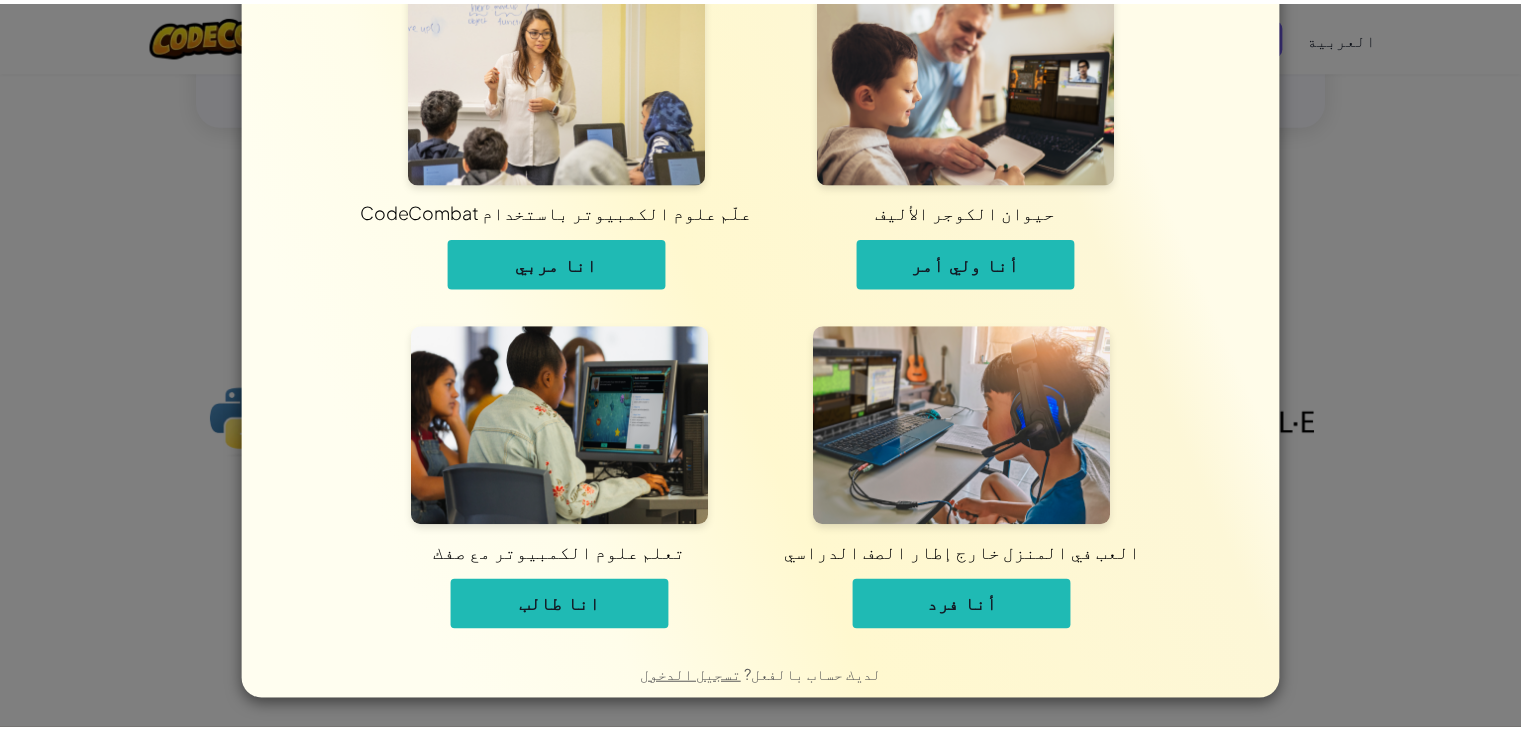 scroll, scrollTop: 0, scrollLeft: 0, axis: both 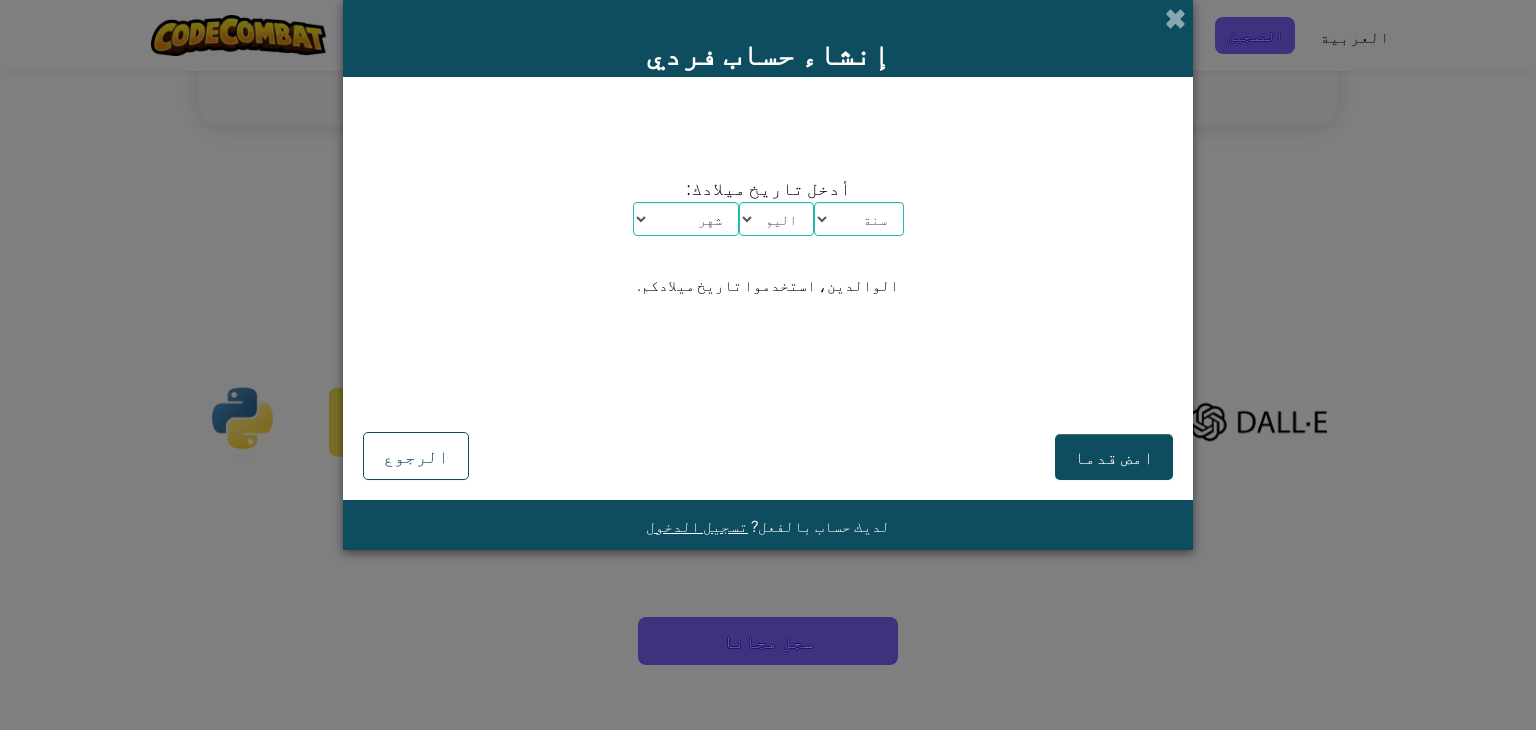click on "شهر يناير فبراير مارس أبريل مايو يونيو يوليو أغسطس سبتمبر أكتوبر نوفمبر ديسمبر" at bounding box center [686, 219] 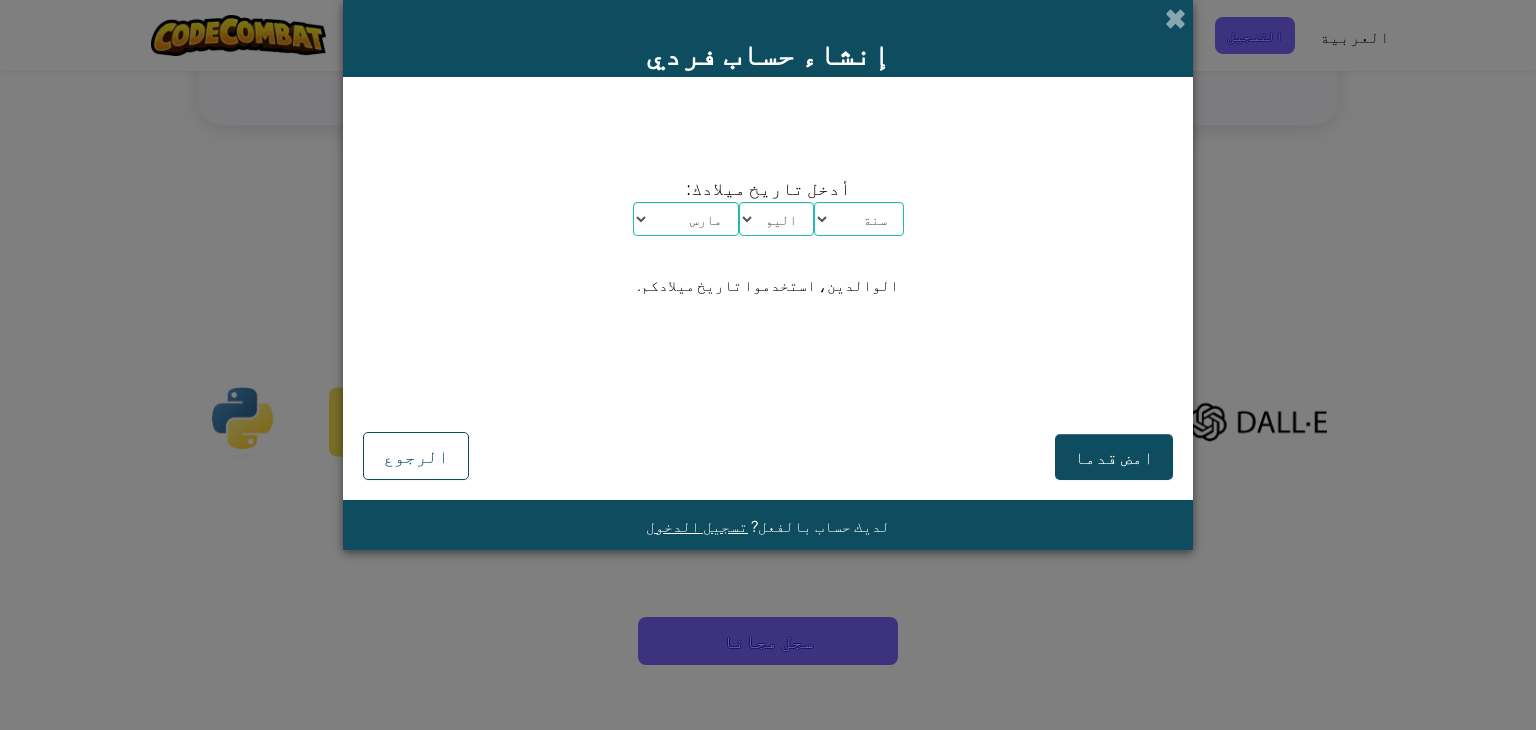 click on "شهر يناير فبراير مارس أبريل مايو يونيو يوليو أغسطس سبتمبر أكتوبر نوفمبر ديسمبر" at bounding box center (686, 219) 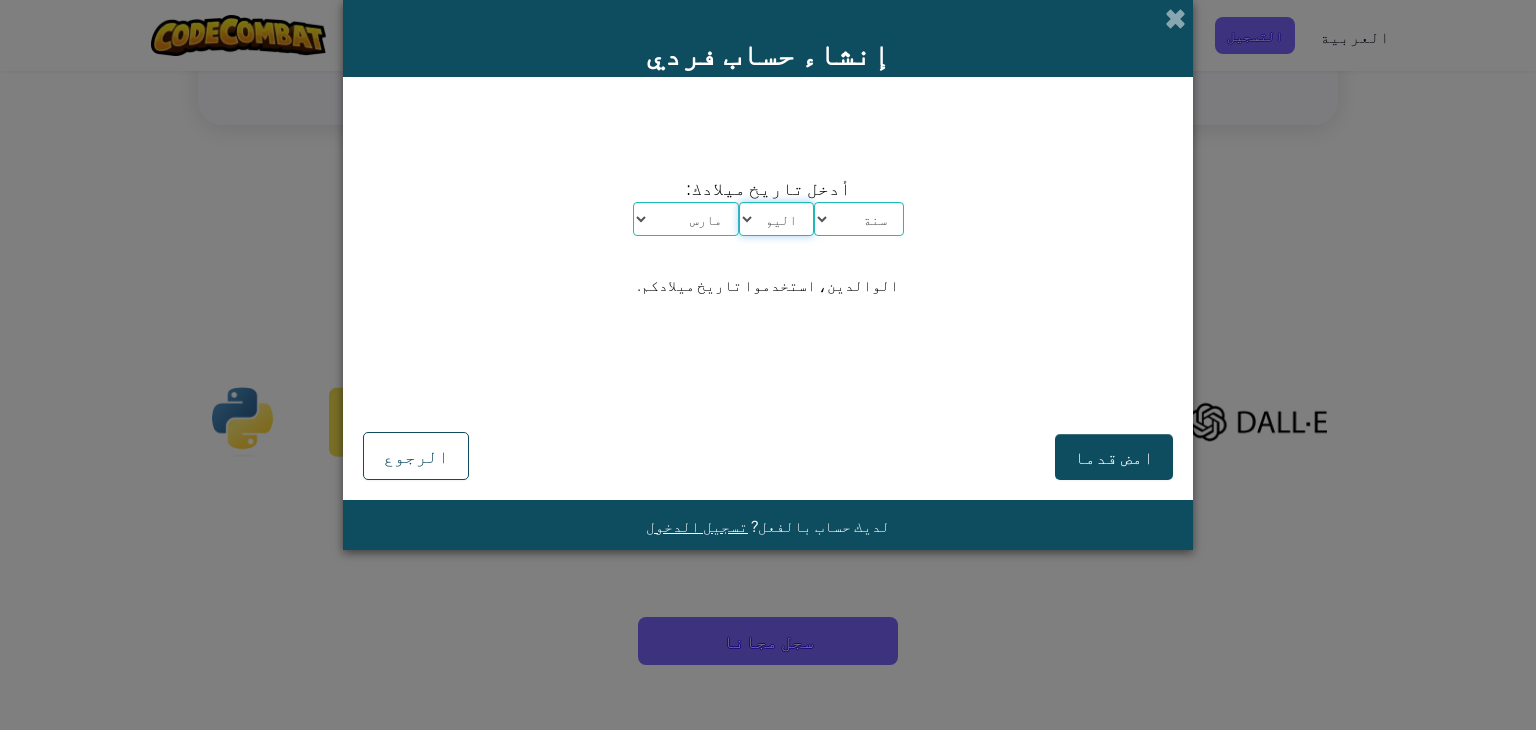 click on "اليوم [NUMBER] [NUMBER] [NUMBER] [NUMBER] [NUMBER] [NUMBER] [NUMBER] [NUMBER] [NUMBER] [NUMBER] [NUMBER] [NUMBER] [NUMBER] [NUMBER] [NUMBER] [NUMBER] [NUMBER] [NUMBER] [NUMBER] [NUMBER] [NUMBER] [NUMBER] [NUMBER] [NUMBER] [NUMBER] [NUMBER] [NUMBER] [NUMBER] [NUMBER] [NUMBER] [NUMBER]" at bounding box center (776, 219) 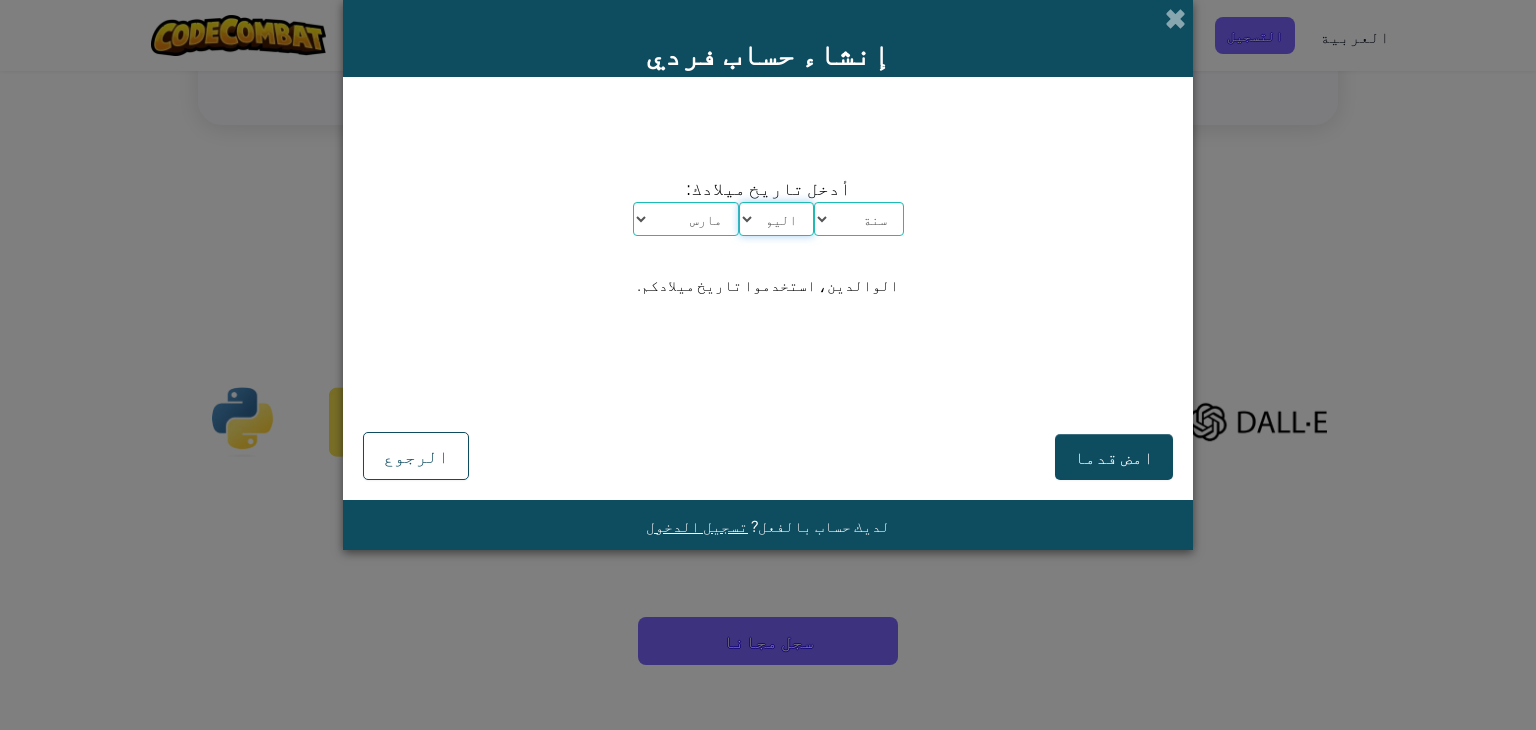 select on "6" 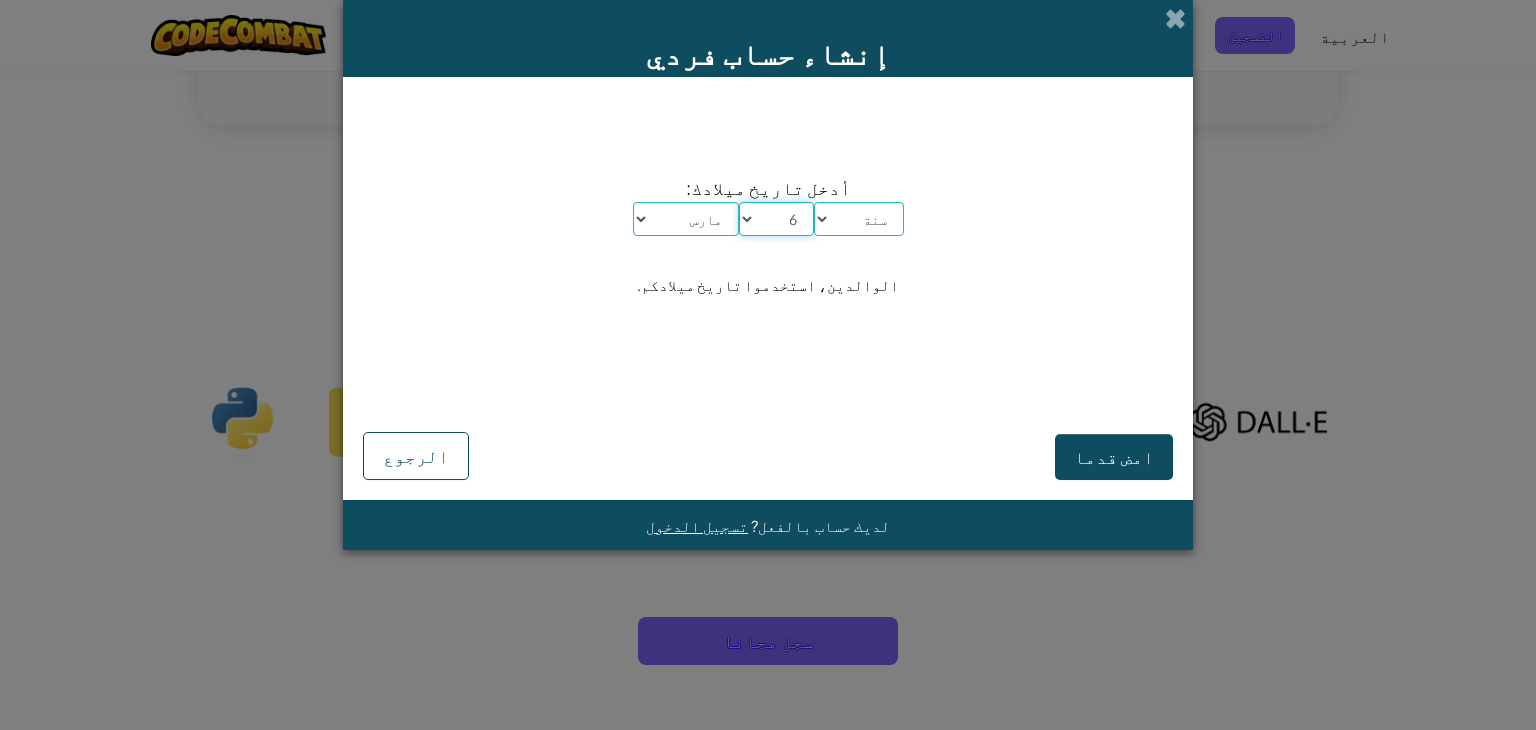 click on "اليوم [NUMBER] [NUMBER] [NUMBER] [NUMBER] [NUMBER] [NUMBER] [NUMBER] [NUMBER] [NUMBER] [NUMBER] [NUMBER] [NUMBER] [NUMBER] [NUMBER] [NUMBER] [NUMBER] [NUMBER] [NUMBER] [NUMBER] [NUMBER] [NUMBER] [NUMBER] [NUMBER] [NUMBER] [NUMBER] [NUMBER] [NUMBER] [NUMBER] [NUMBER] [NUMBER] [NUMBER]" at bounding box center [776, 219] 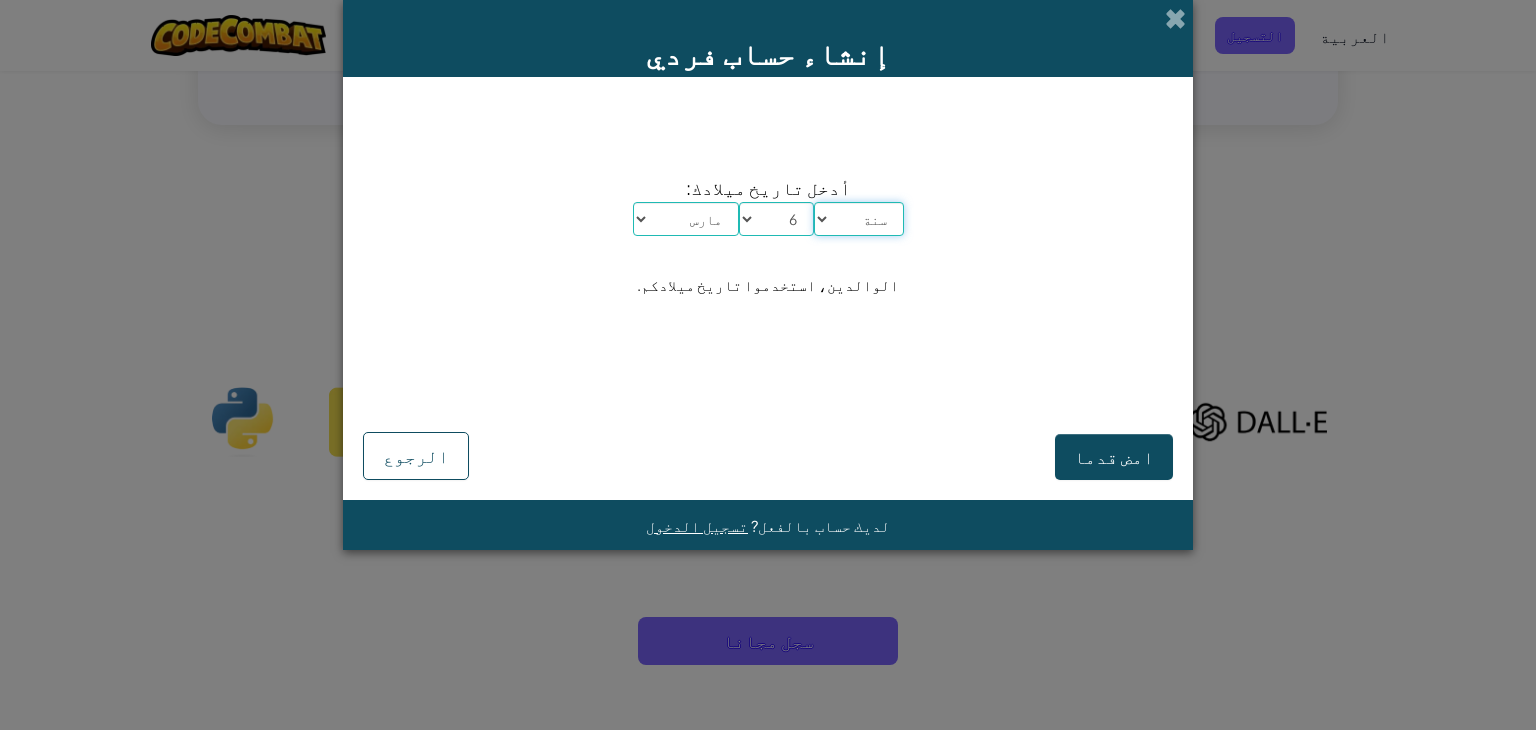 click on "سنة 2025 2024 2023 2022 2021 2020 2019 2018 2017 2016 2015 2014 2013 2012 2011 2010 2009 2008 2007 2006 2005 2004 2003 2002 2001 2000 1999 1998 1997 1996 1995 1994 1993 1992 1991 1990 1989 1988 1987 1986 1985 1984 1983 1982 1981 1980 1979 1978 1977 1976 1975 1974 1973 1972 1971 1970 1969 1968 1967 1966 1965 1964 1963 1962 1961 1960 1959 1958 1957 1956 1955 1954 1953 1952 1951 1950 1949 1948 1947 1946 1945 1944 1943 1942 1941 1940 1939 1938 1937 1936 1935 1934 1933 1932 1931 1930 1929 1928 1927 1926" at bounding box center (859, 219) 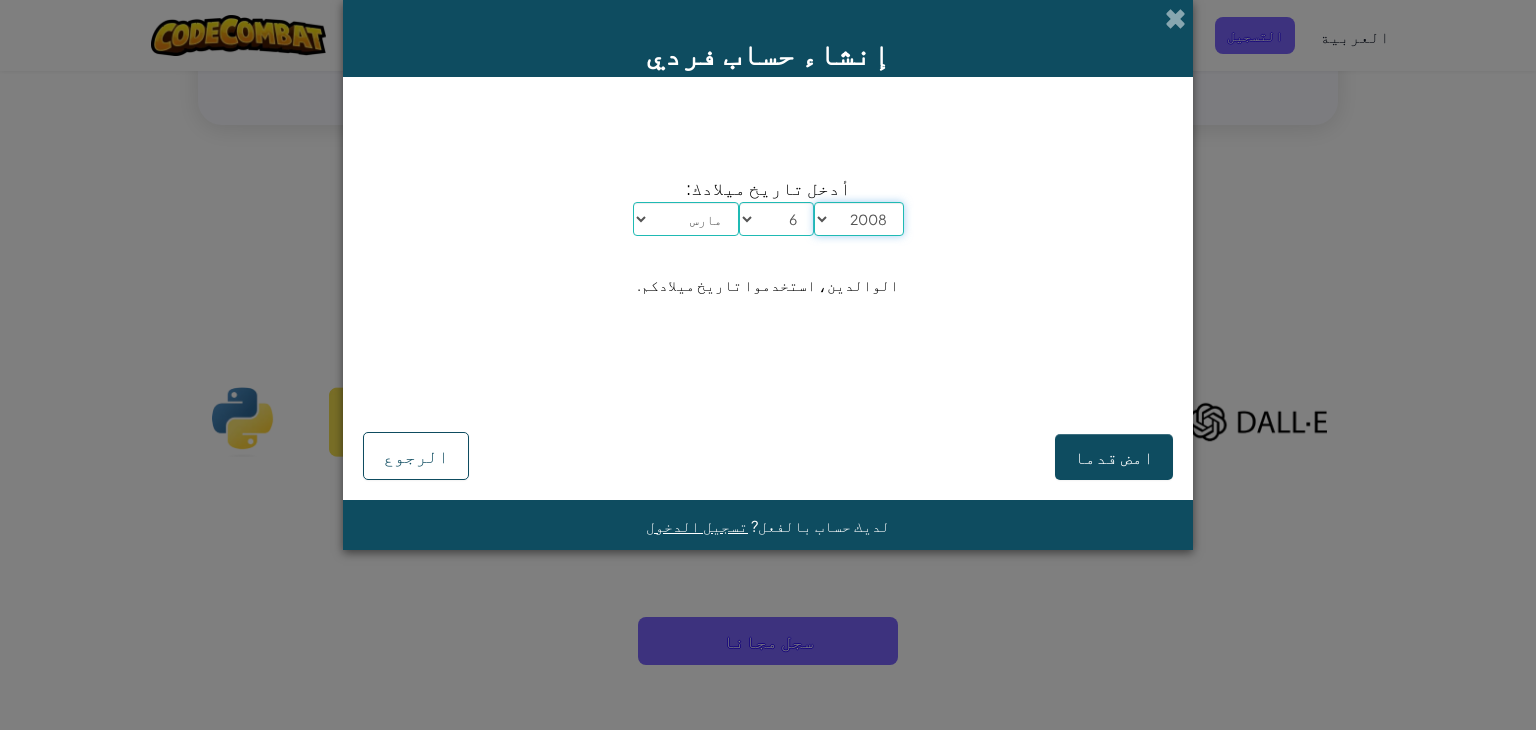 click on "سنة 2025 2024 2023 2022 2021 2020 2019 2018 2017 2016 2015 2014 2013 2012 2011 2010 2009 2008 2007 2006 2005 2004 2003 2002 2001 2000 1999 1998 1997 1996 1995 1994 1993 1992 1991 1990 1989 1988 1987 1986 1985 1984 1983 1982 1981 1980 1979 1978 1977 1976 1975 1974 1973 1972 1971 1970 1969 1968 1967 1966 1965 1964 1963 1962 1961 1960 1959 1958 1957 1956 1955 1954 1953 1952 1951 1950 1949 1948 1947 1946 1945 1944 1943 1942 1941 1940 1939 1938 1937 1936 1935 1934 1933 1932 1931 1930 1929 1928 1927 1926" at bounding box center [859, 219] 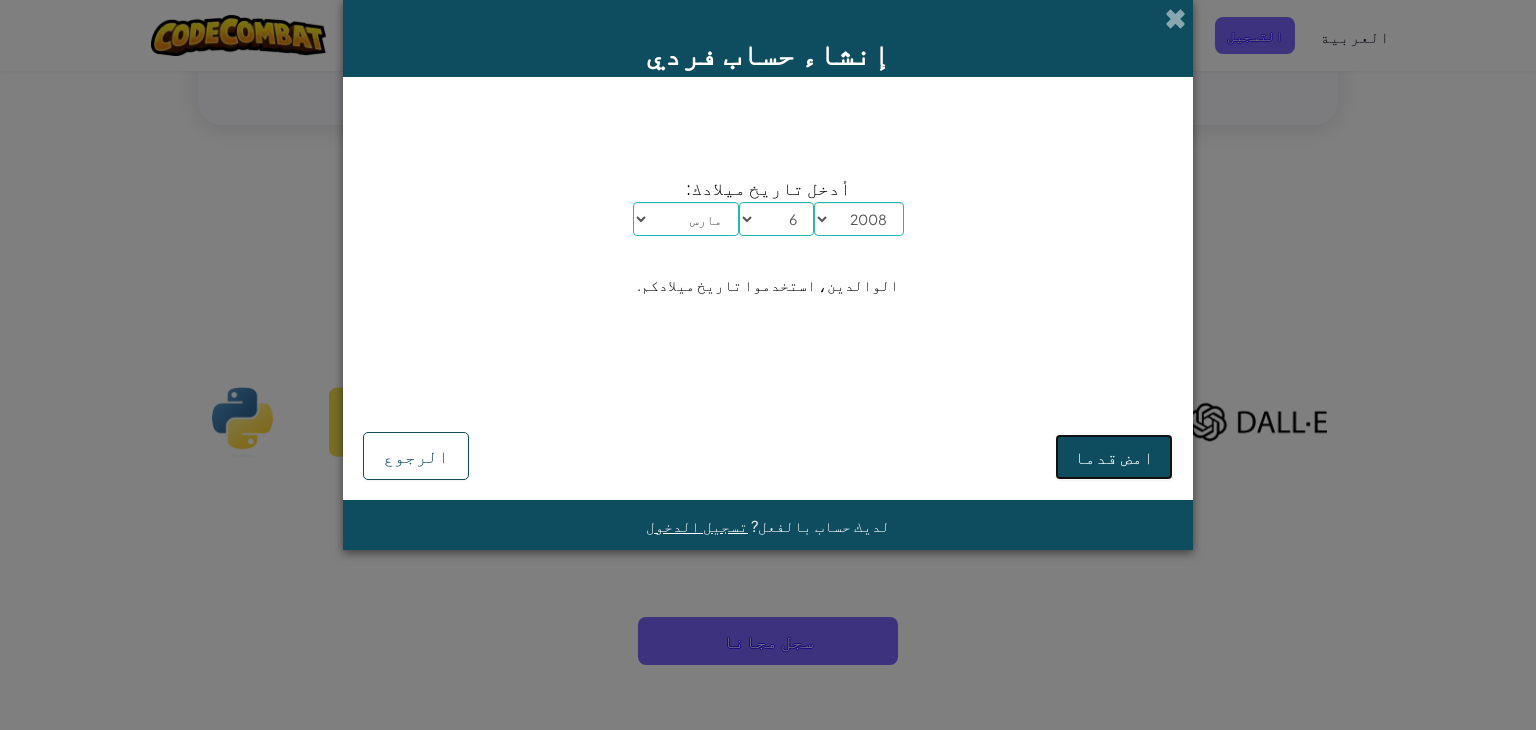 click on "امض قدما" at bounding box center [1114, 457] 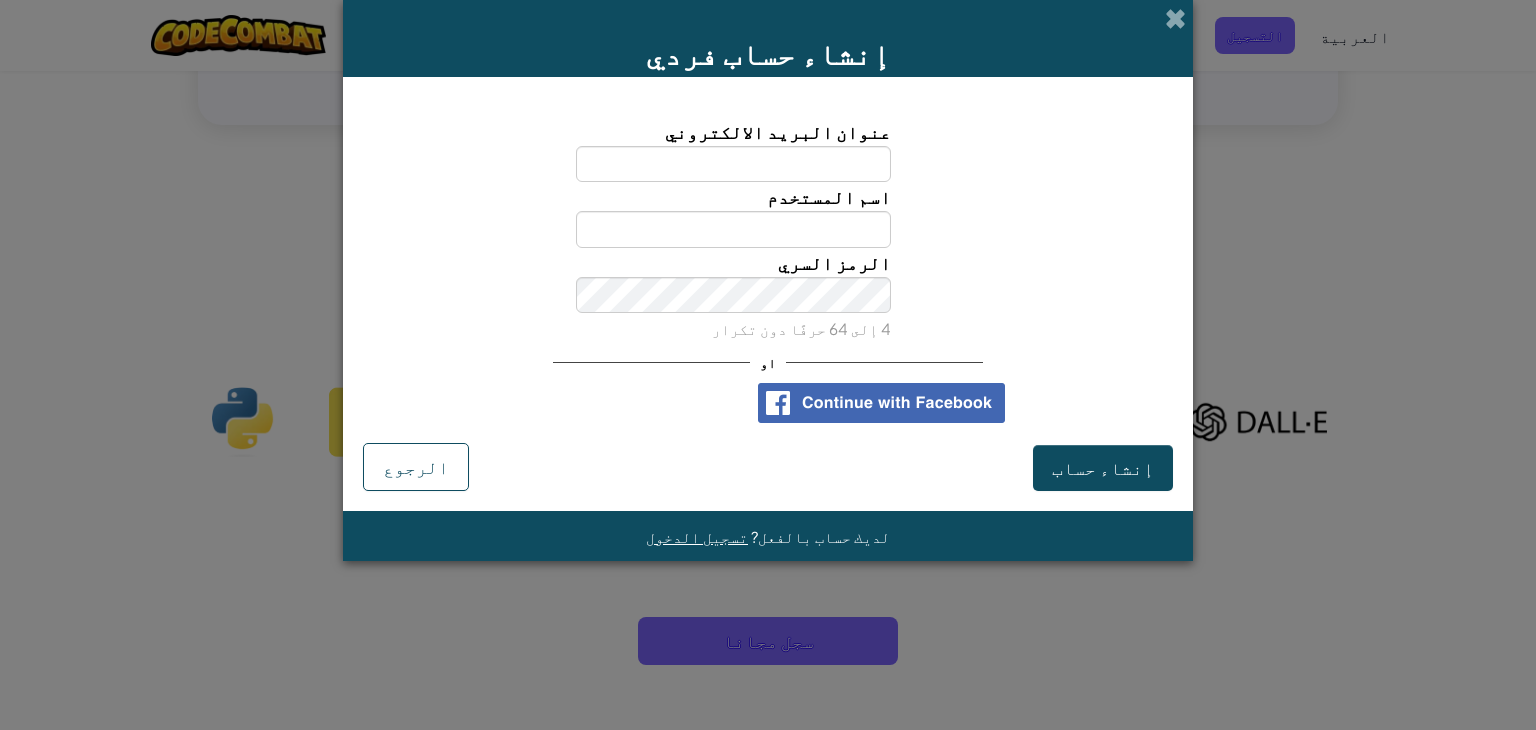 click on "عنوان البريد الالكتروني" at bounding box center [734, 164] 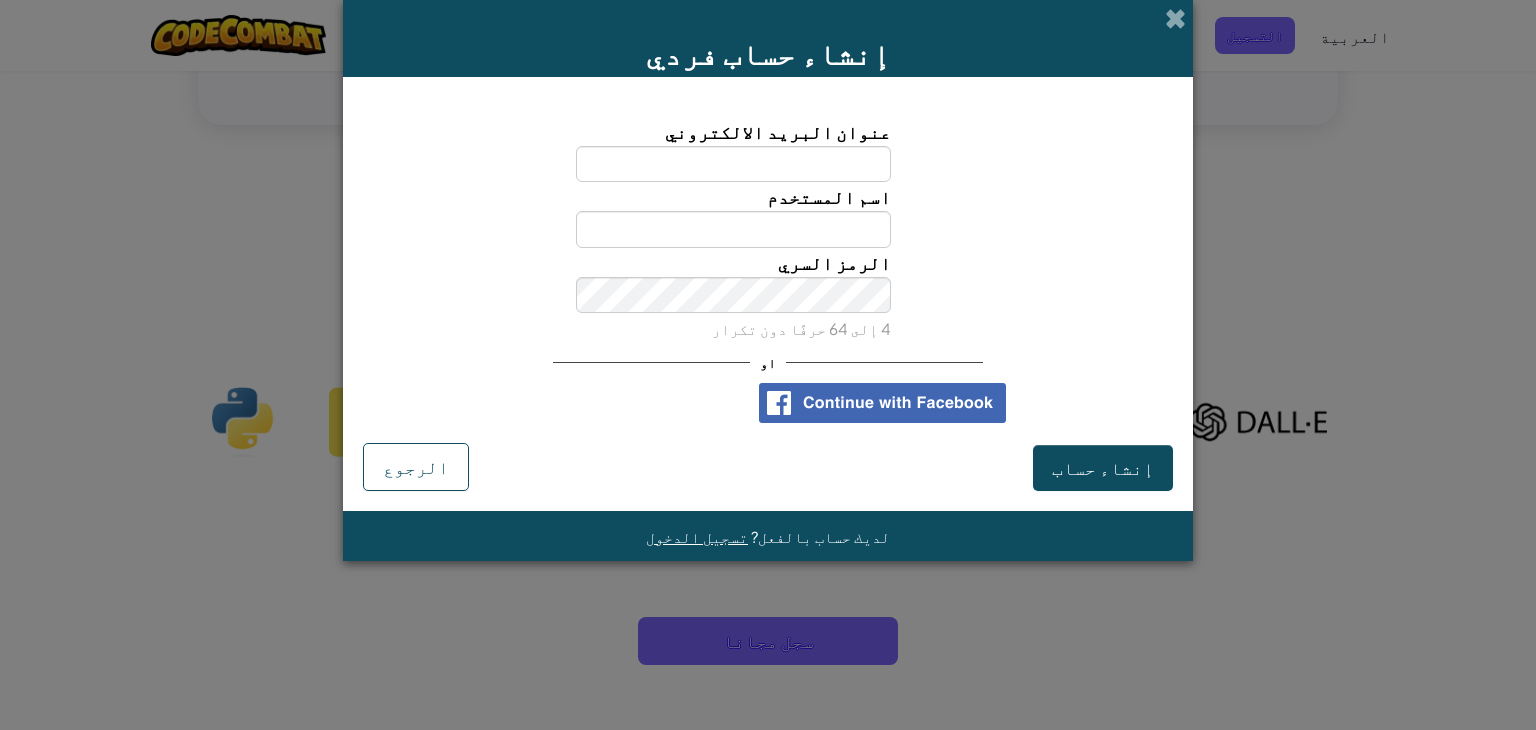 type on "[EMAIL]" 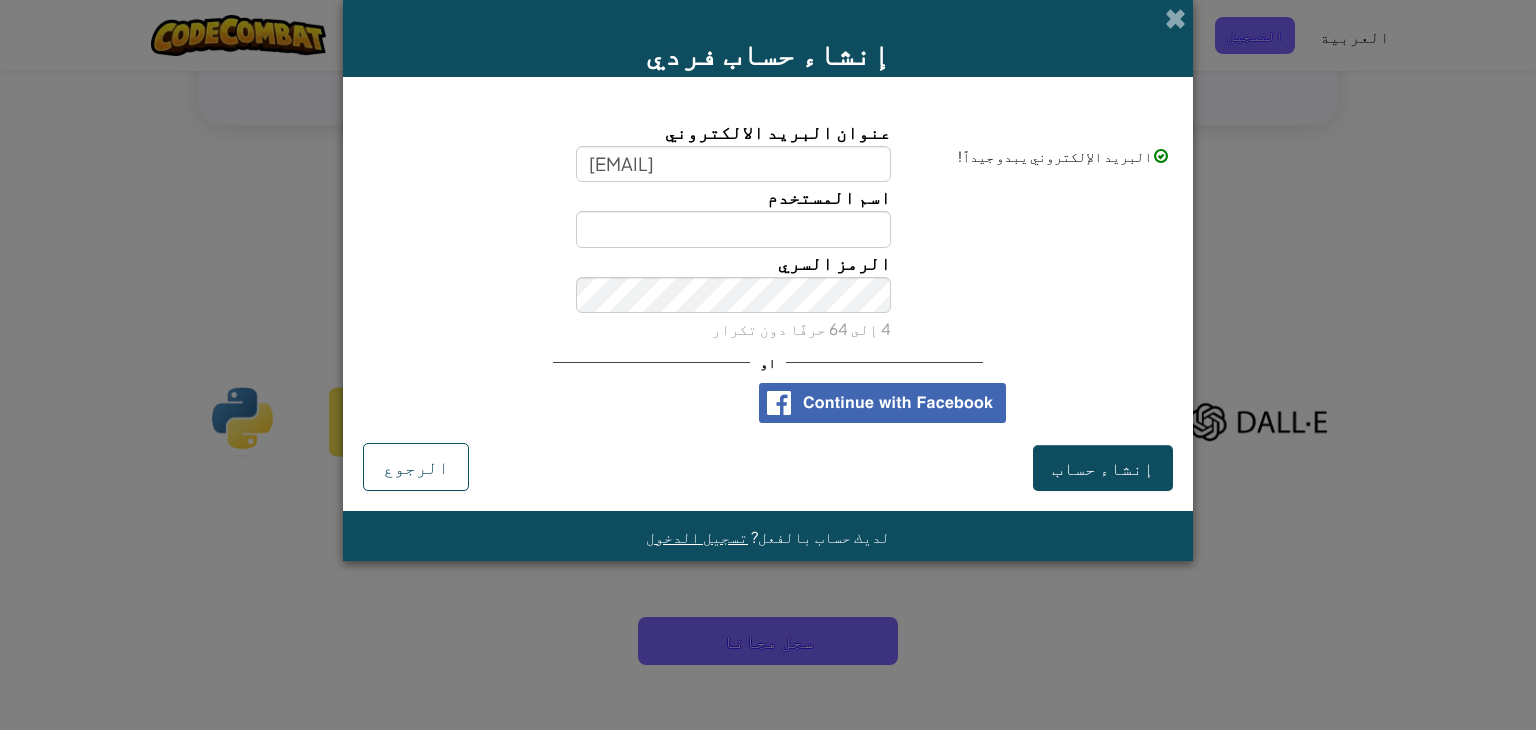 click on "اسم المستخدم" at bounding box center (734, 215) 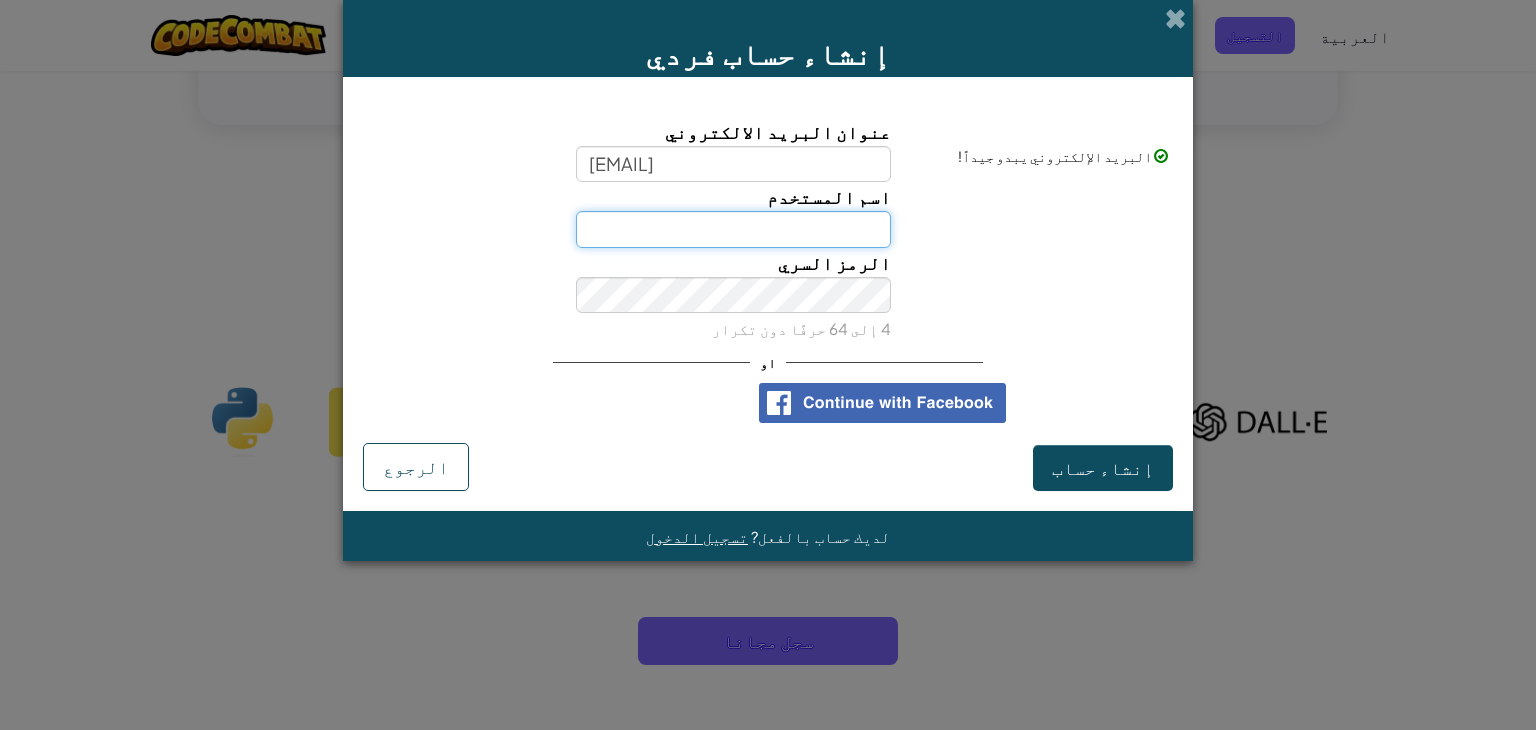 click on "اسم المستخدم" at bounding box center [734, 229] 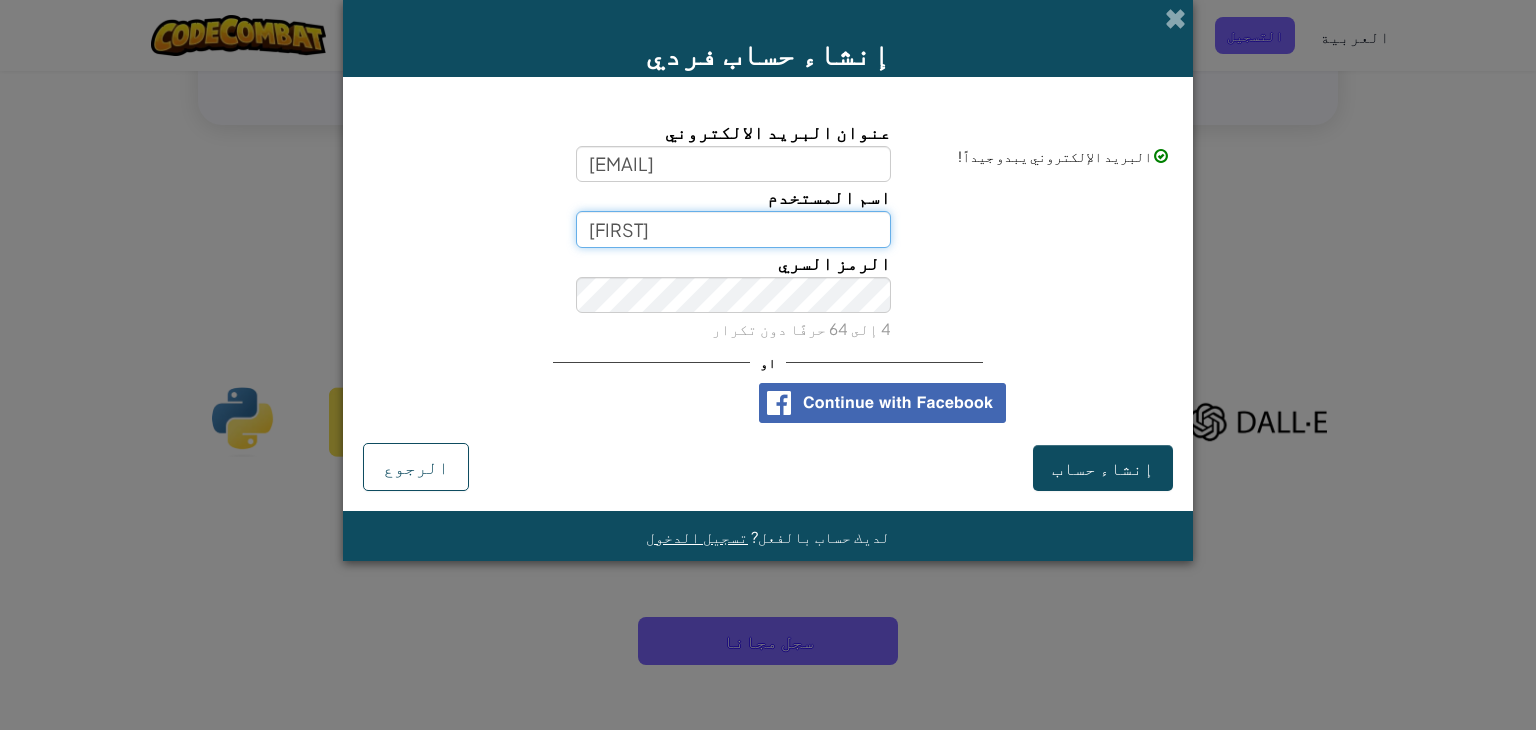 type on "[FIRST]" 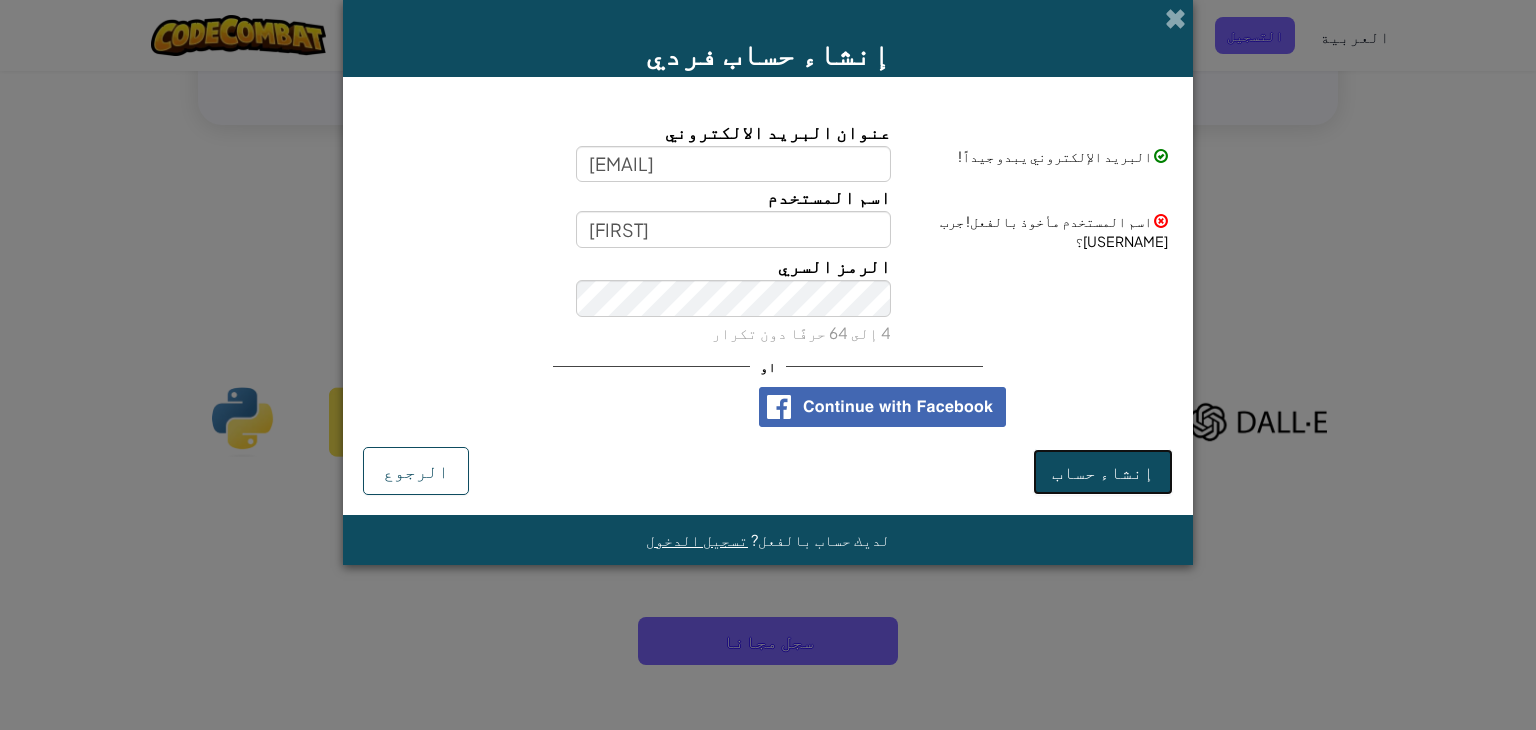 click on "إنشاء حساب" at bounding box center (1103, 471) 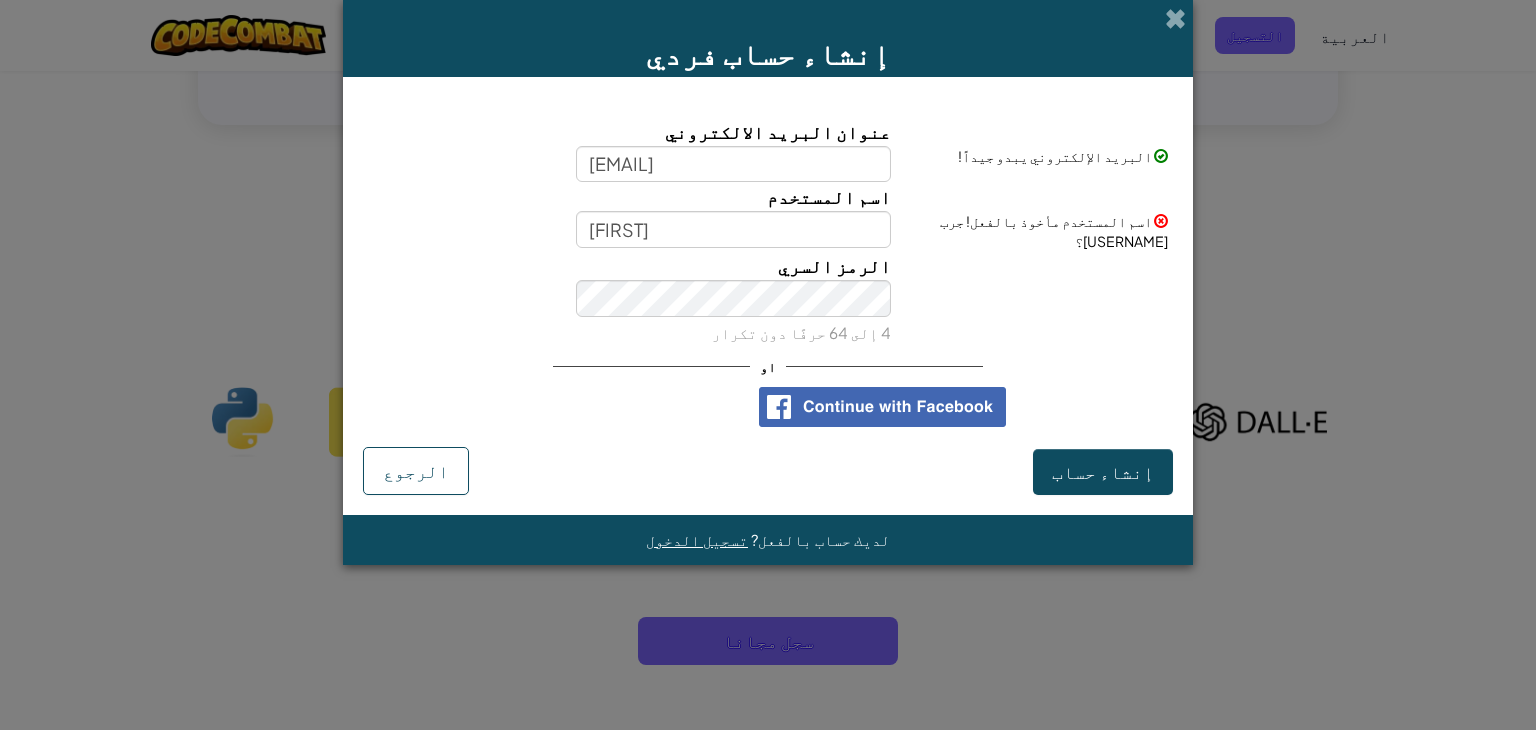 click on "إنشاء حساب فردي" at bounding box center [768, 38] 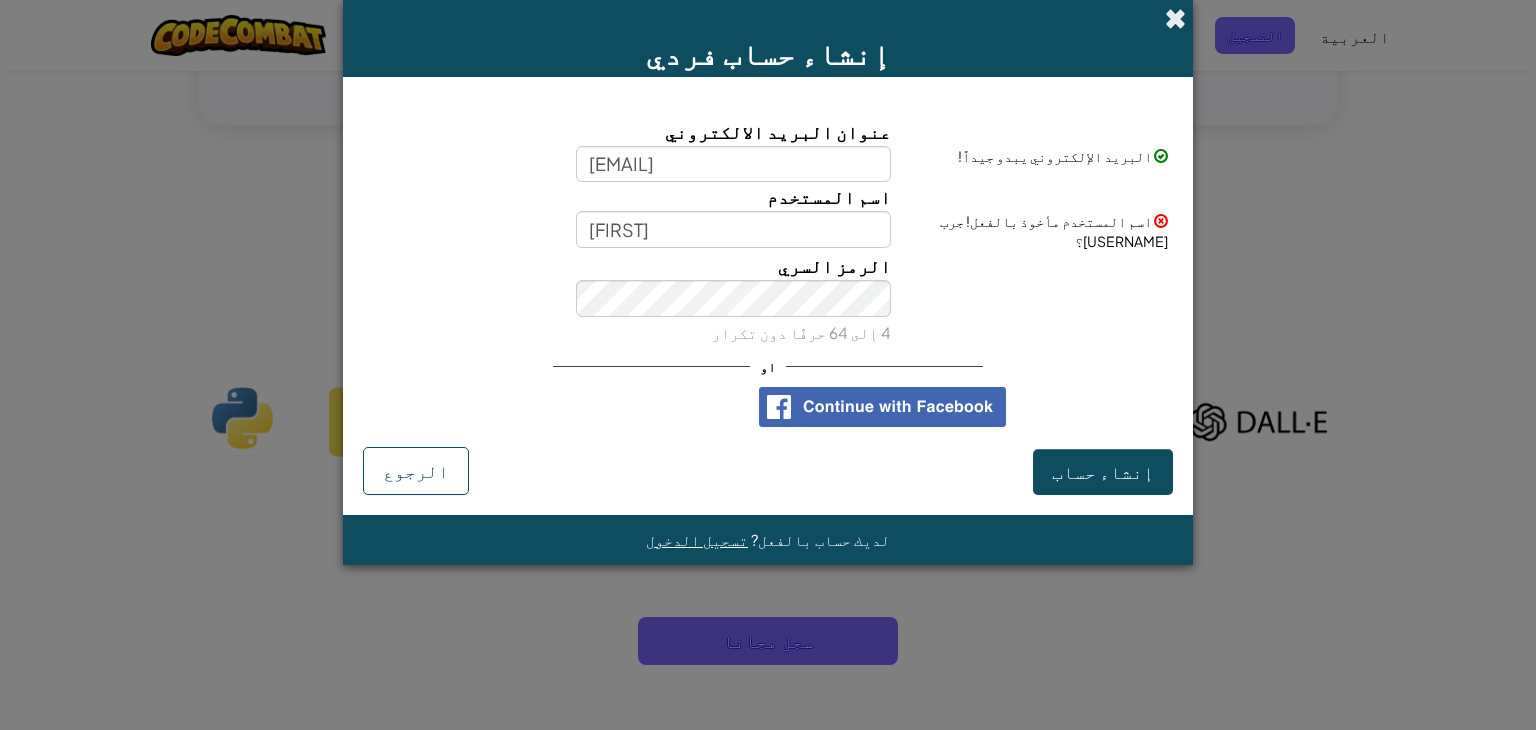 click at bounding box center [1175, 18] 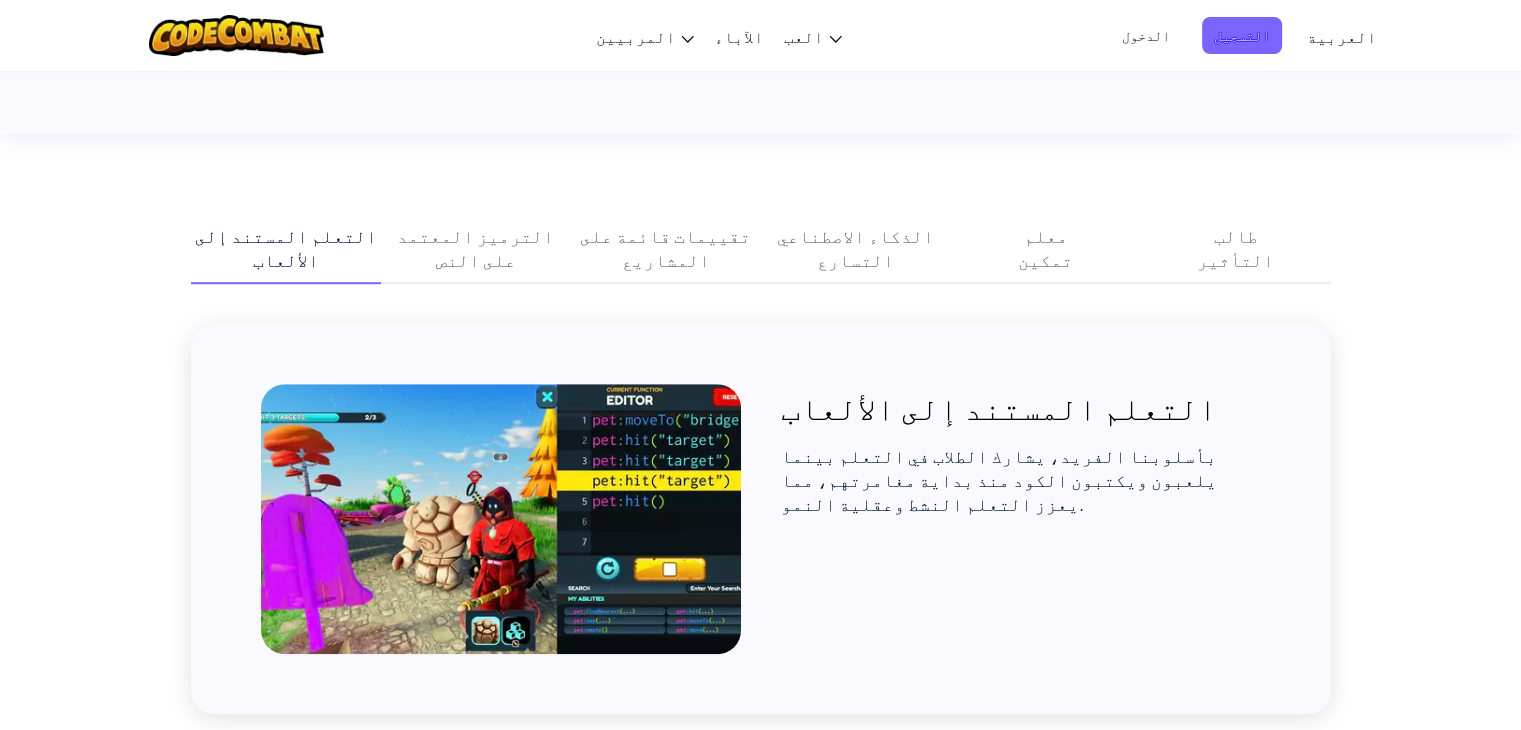 scroll, scrollTop: 1200, scrollLeft: 0, axis: vertical 